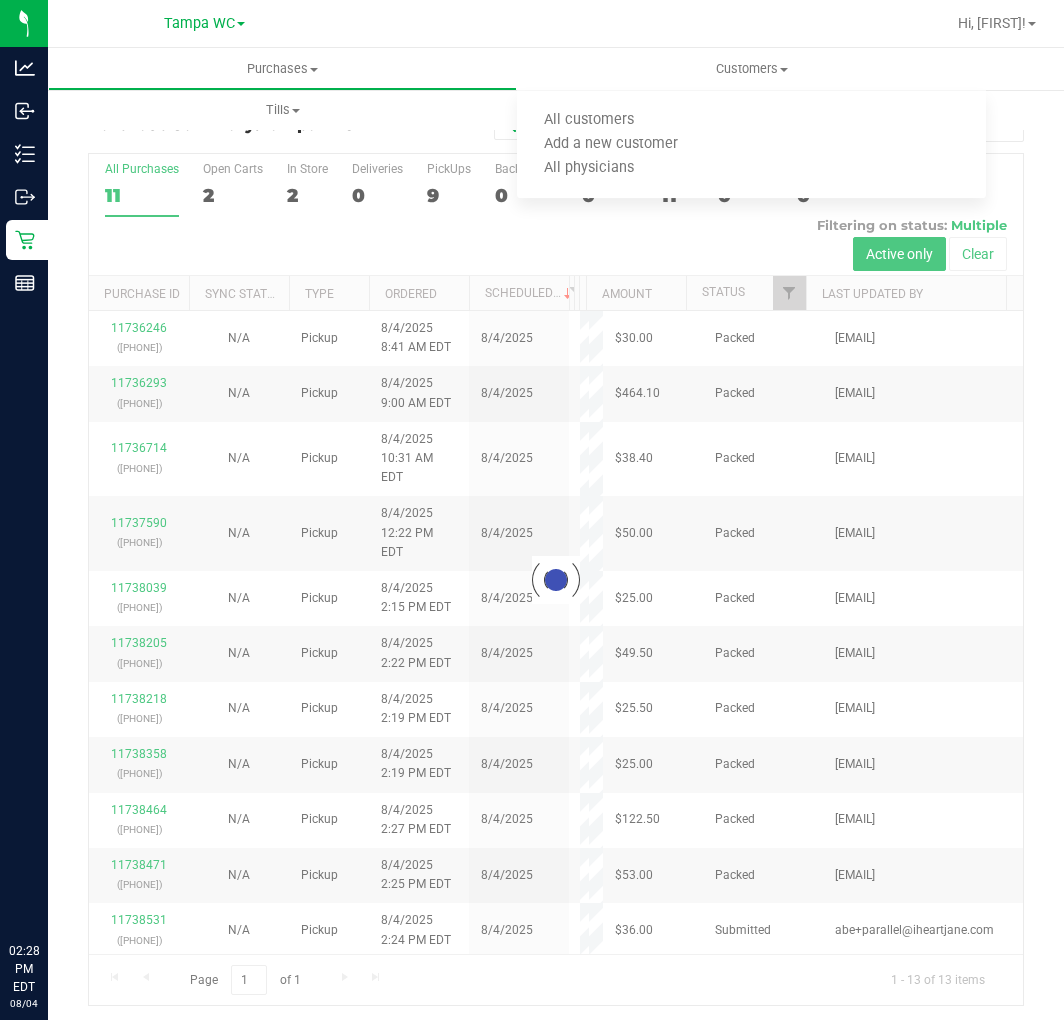 scroll, scrollTop: 0, scrollLeft: 0, axis: both 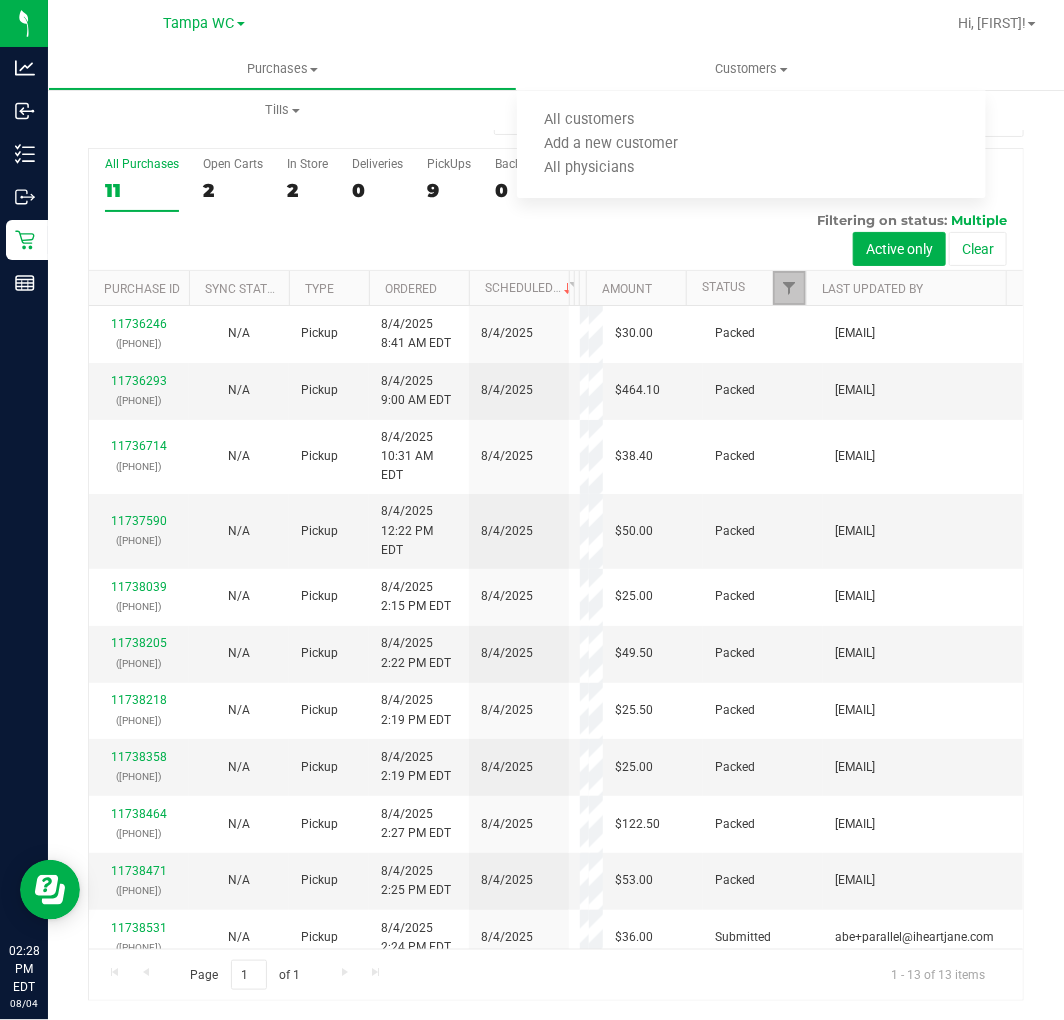 click at bounding box center [789, 288] 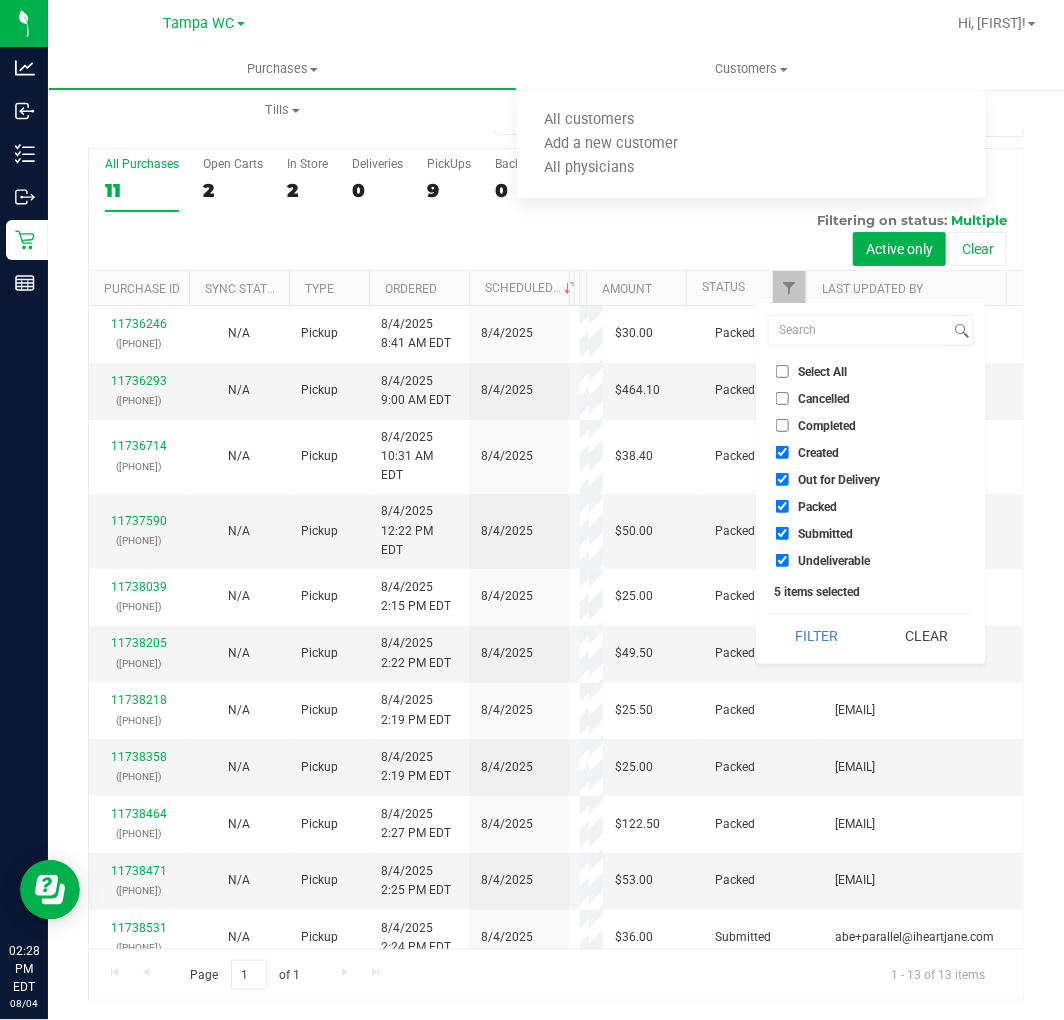 click on "Created" at bounding box center [871, 452] 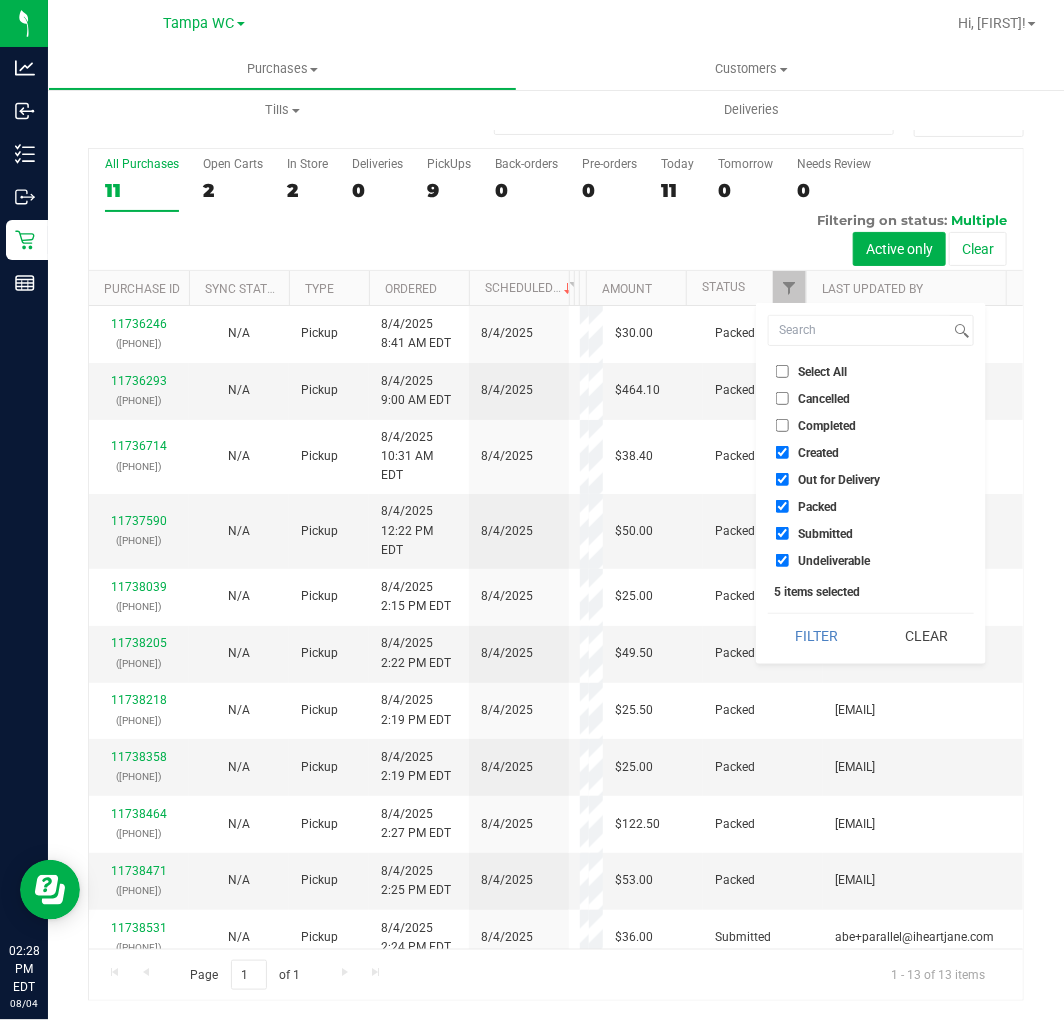 click on "Out for Delivery" at bounding box center (782, 479) 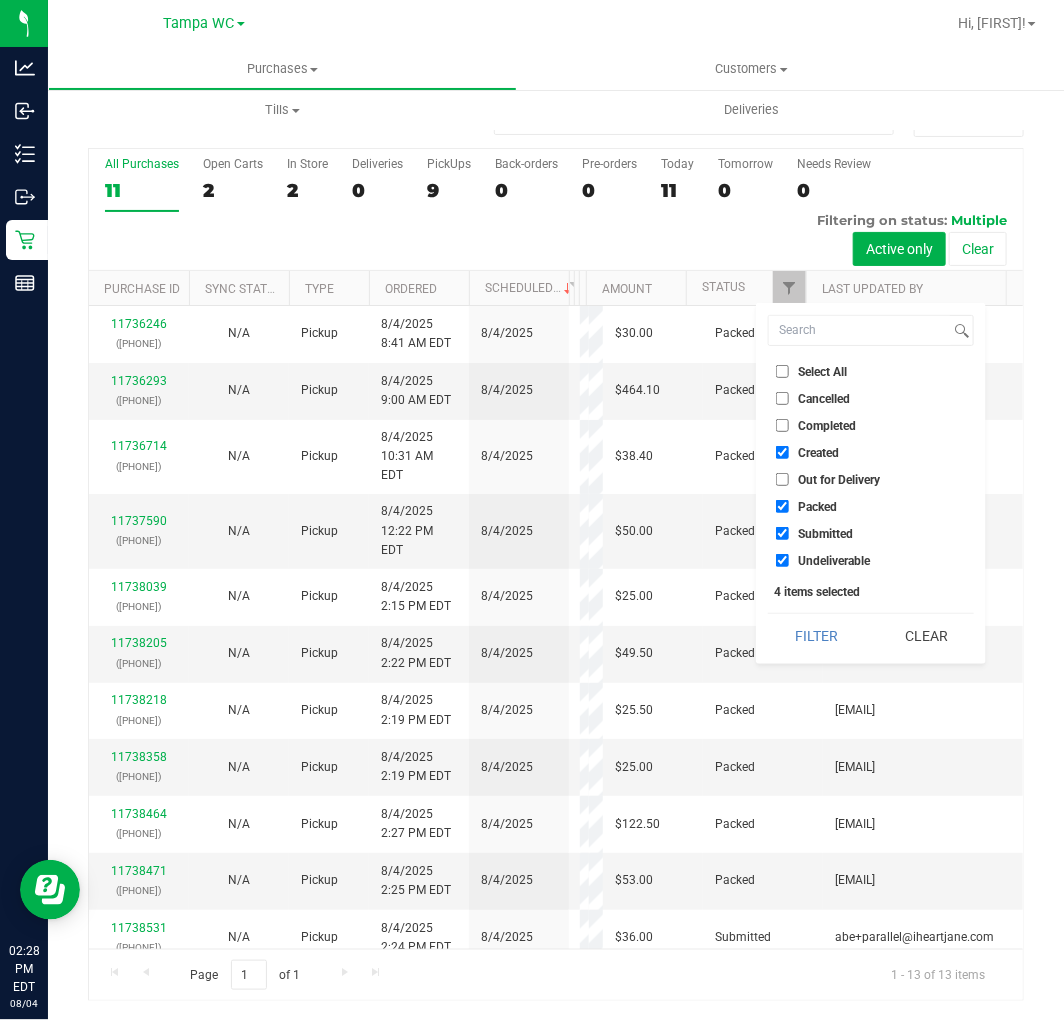 click on "Created" at bounding box center [782, 452] 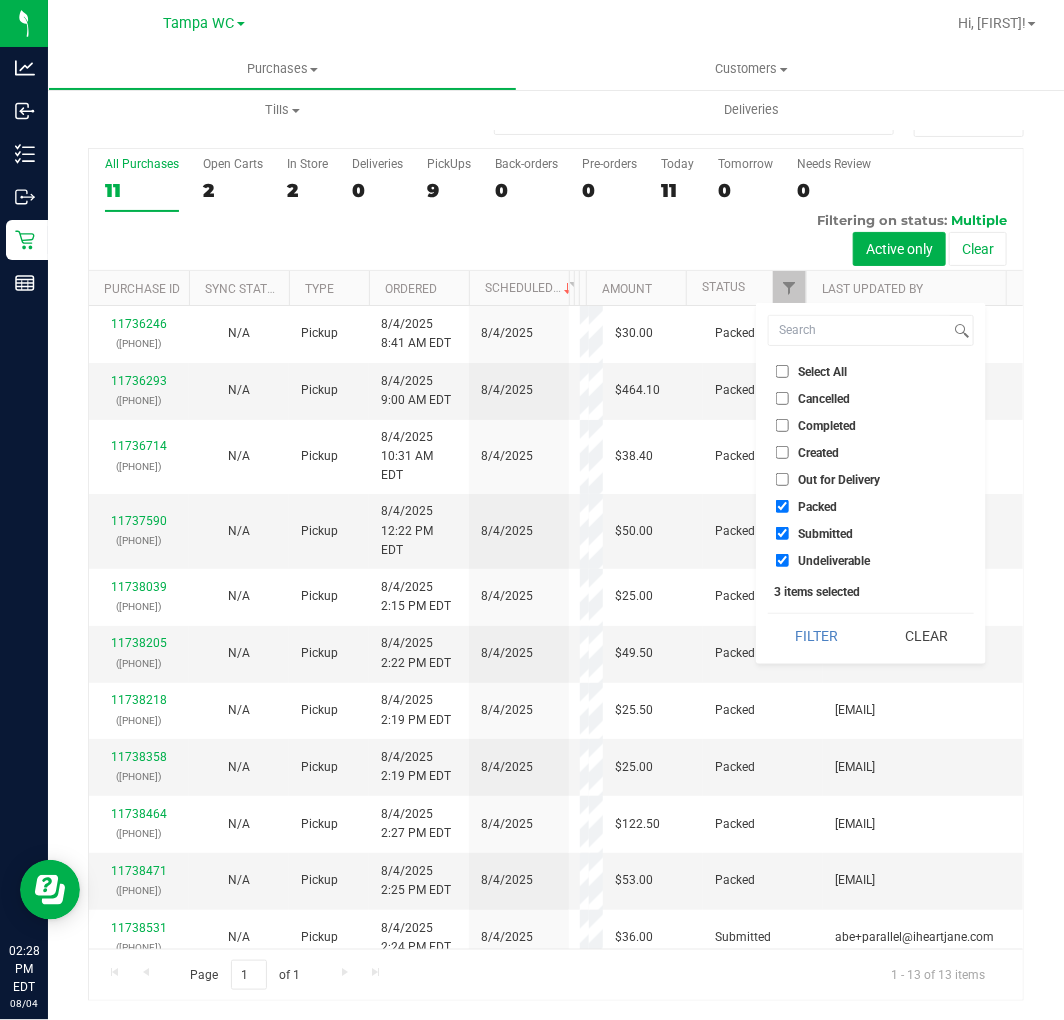 click on "Packed" at bounding box center [871, 506] 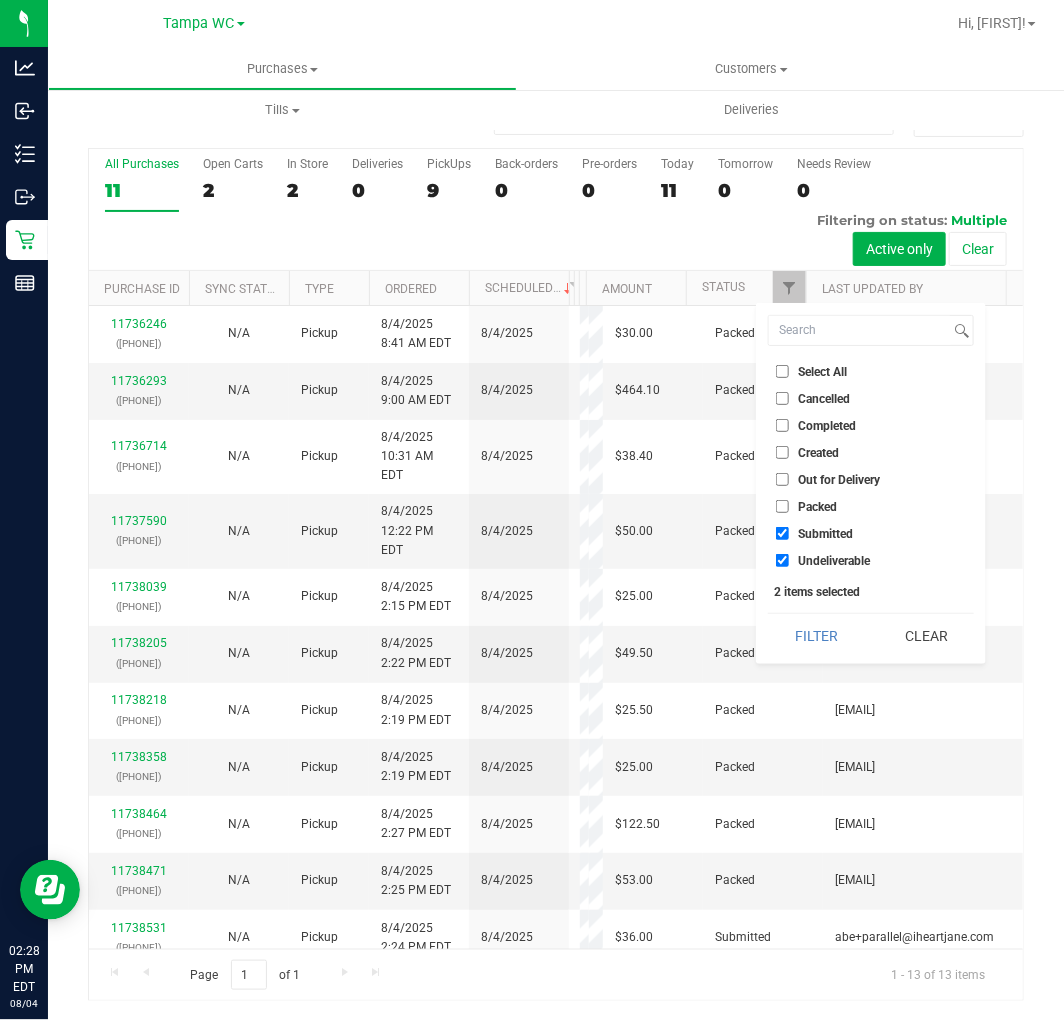 click on "Undeliverable" at bounding box center [782, 560] 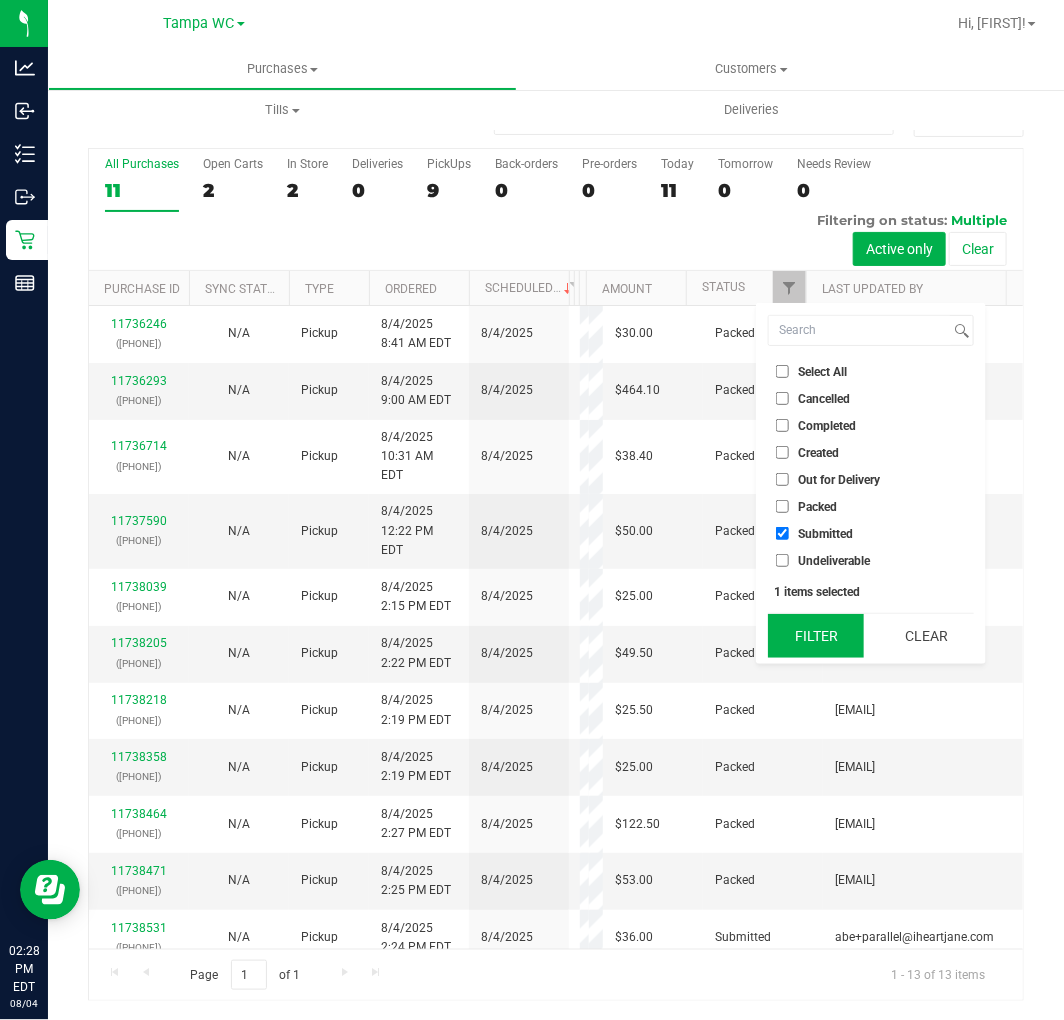 click on "Filter" at bounding box center (816, 636) 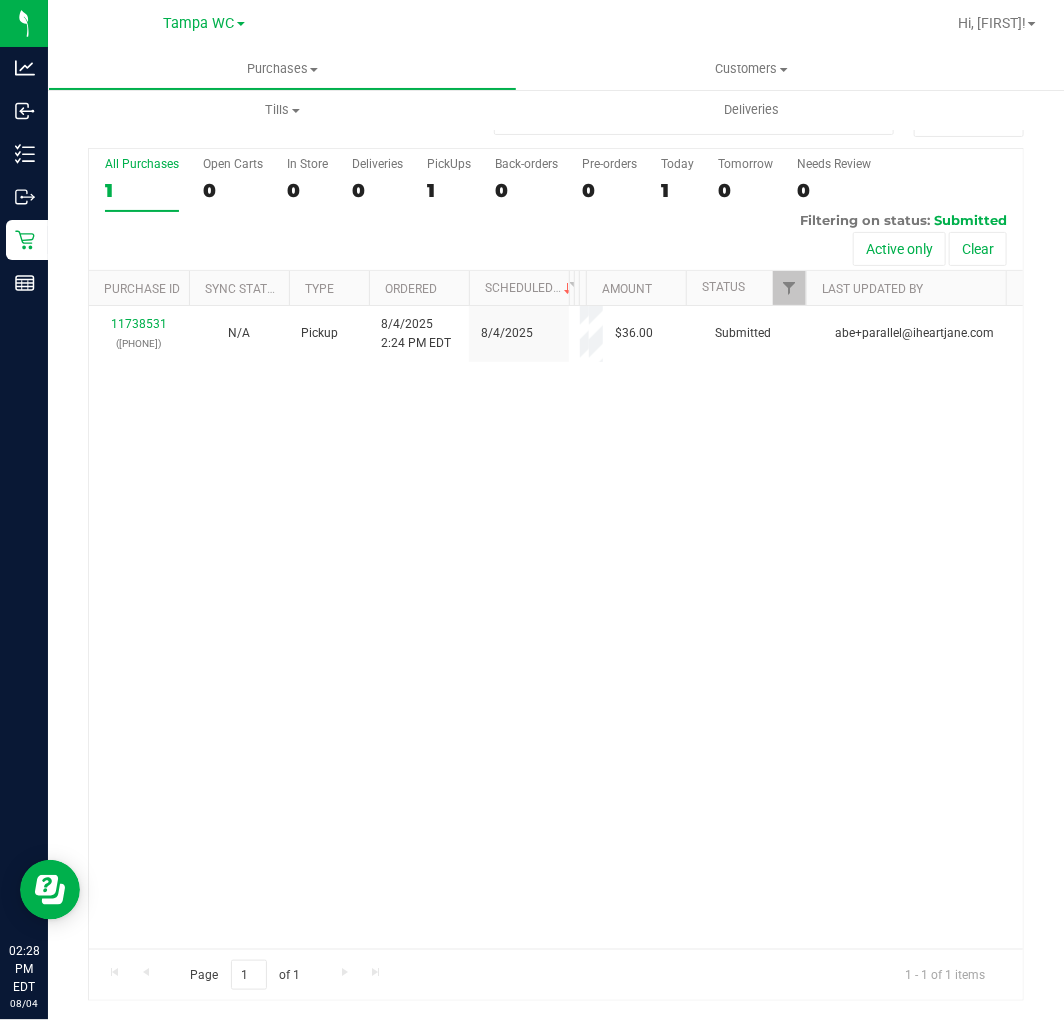 drag, startPoint x: 575, startPoint y: 420, endPoint x: 337, endPoint y: 420, distance: 238 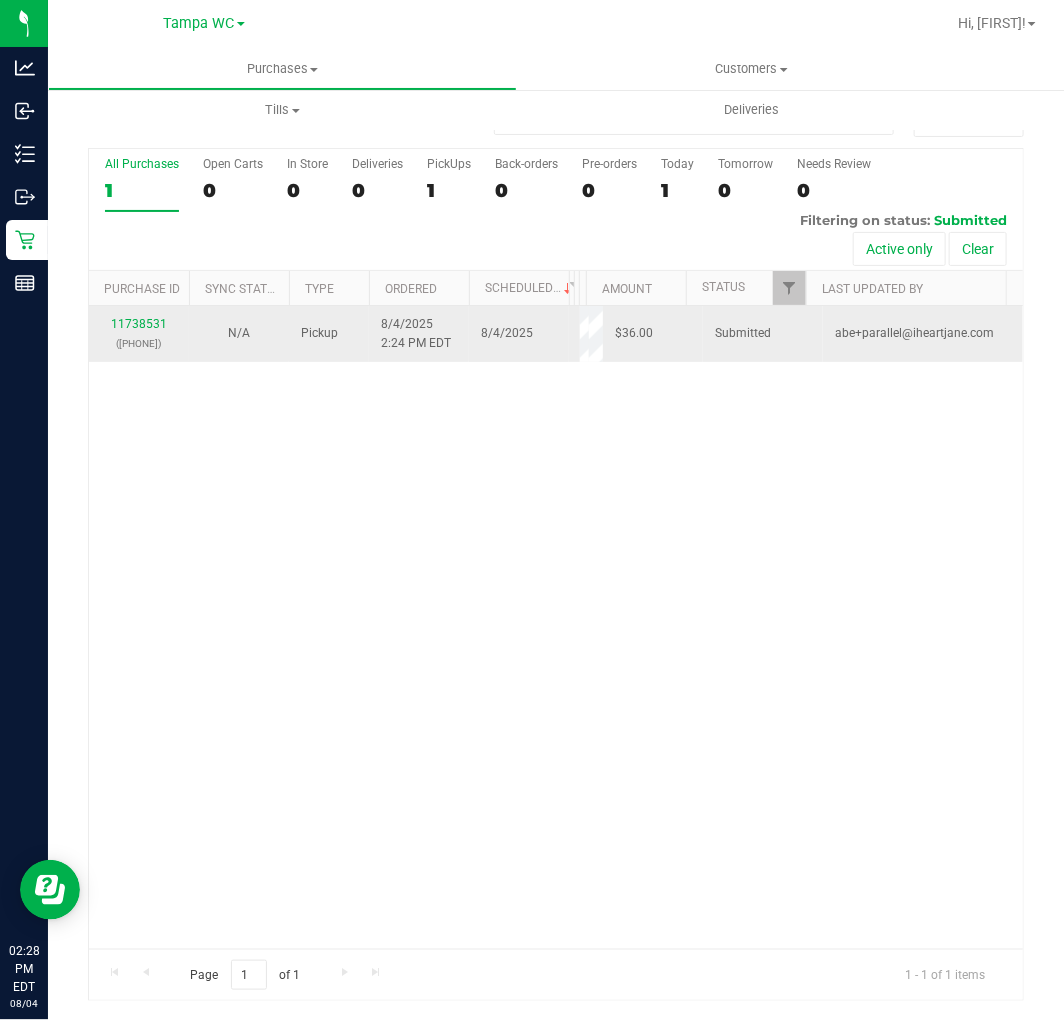 click on "11738531
([PHONE])" at bounding box center (139, 334) 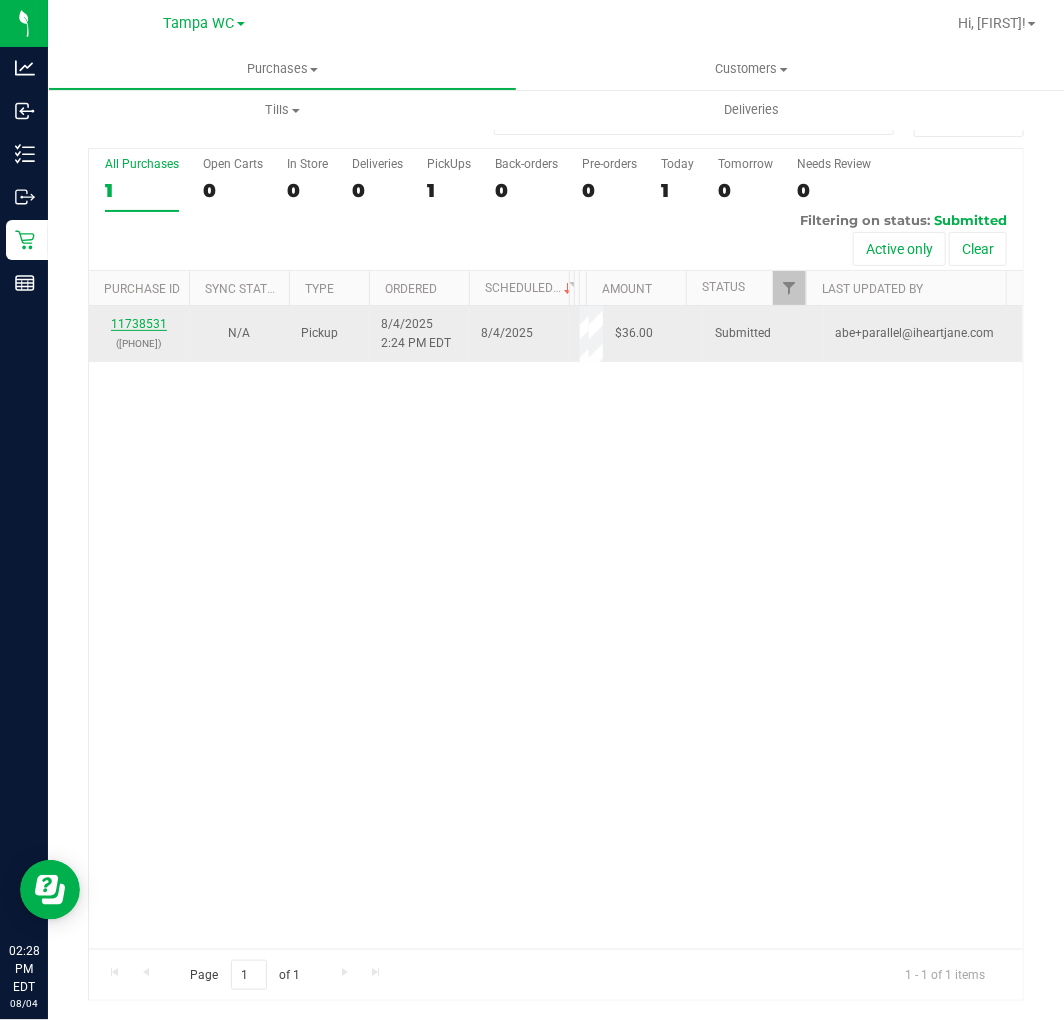 click on "11738531" at bounding box center [139, 324] 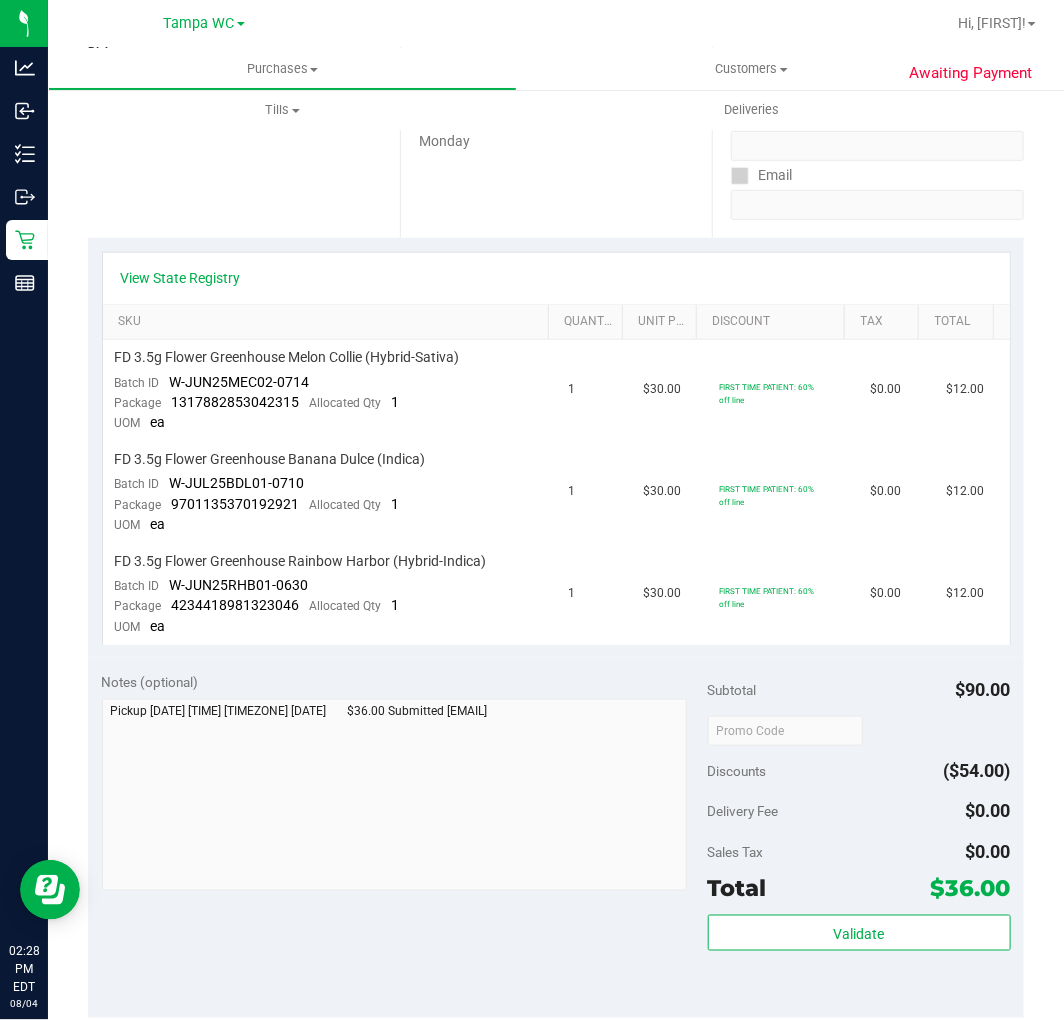 scroll, scrollTop: 862, scrollLeft: 0, axis: vertical 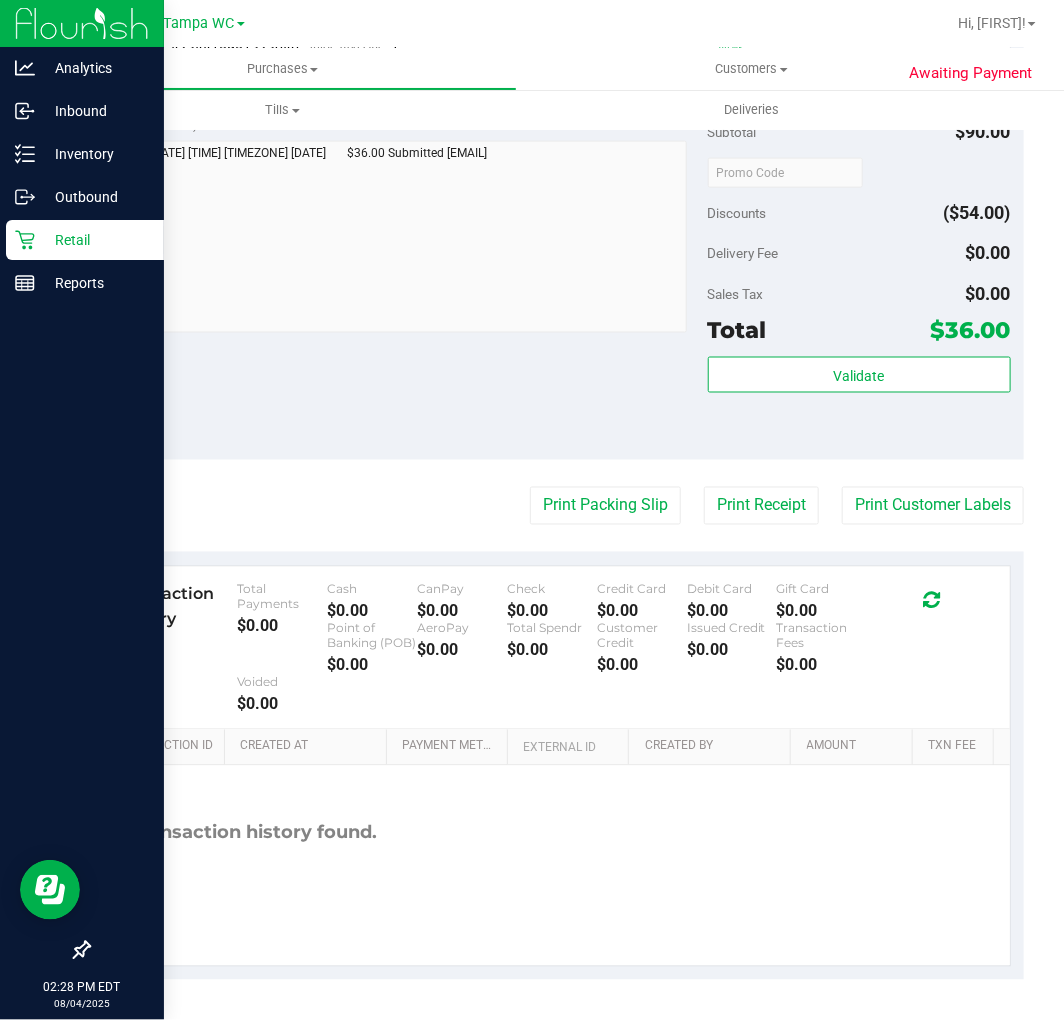 click on "Retail" at bounding box center (85, 240) 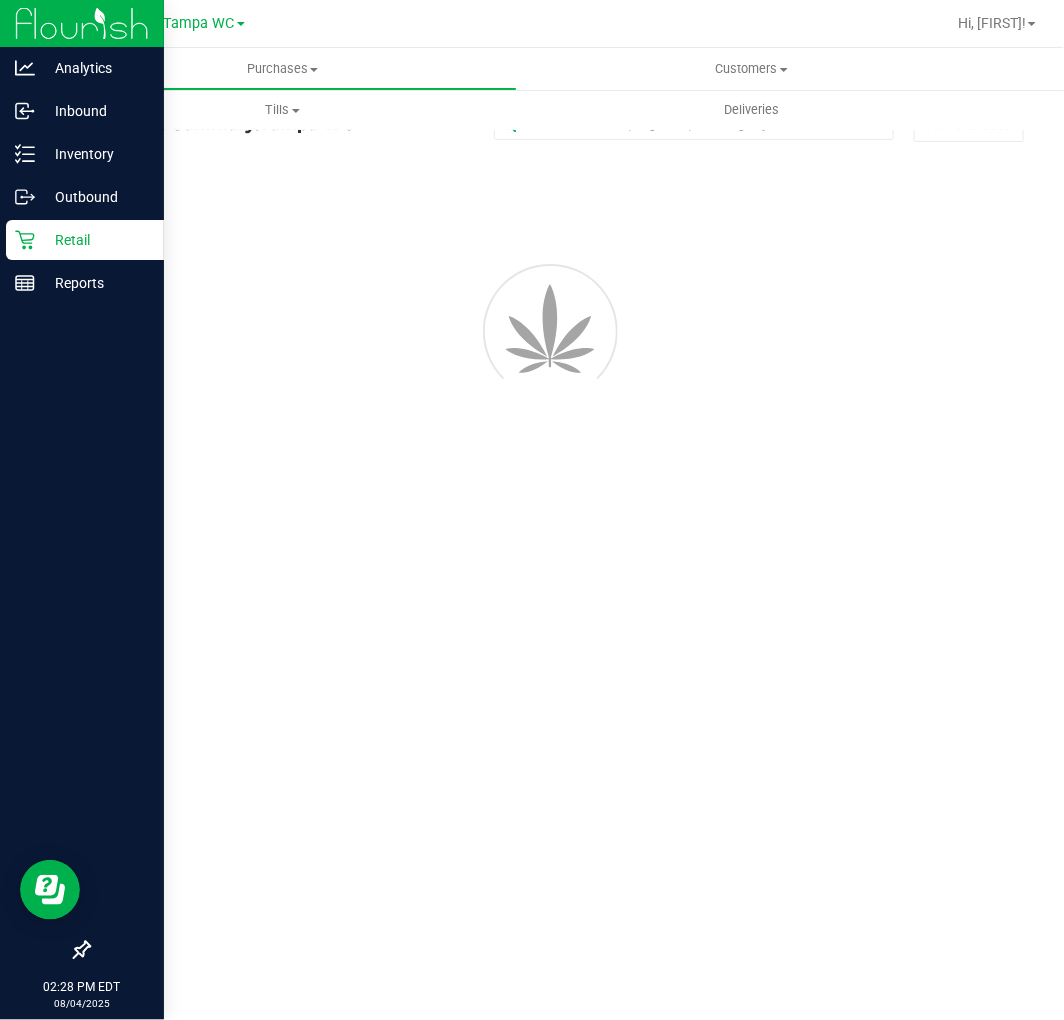 scroll, scrollTop: 0, scrollLeft: 0, axis: both 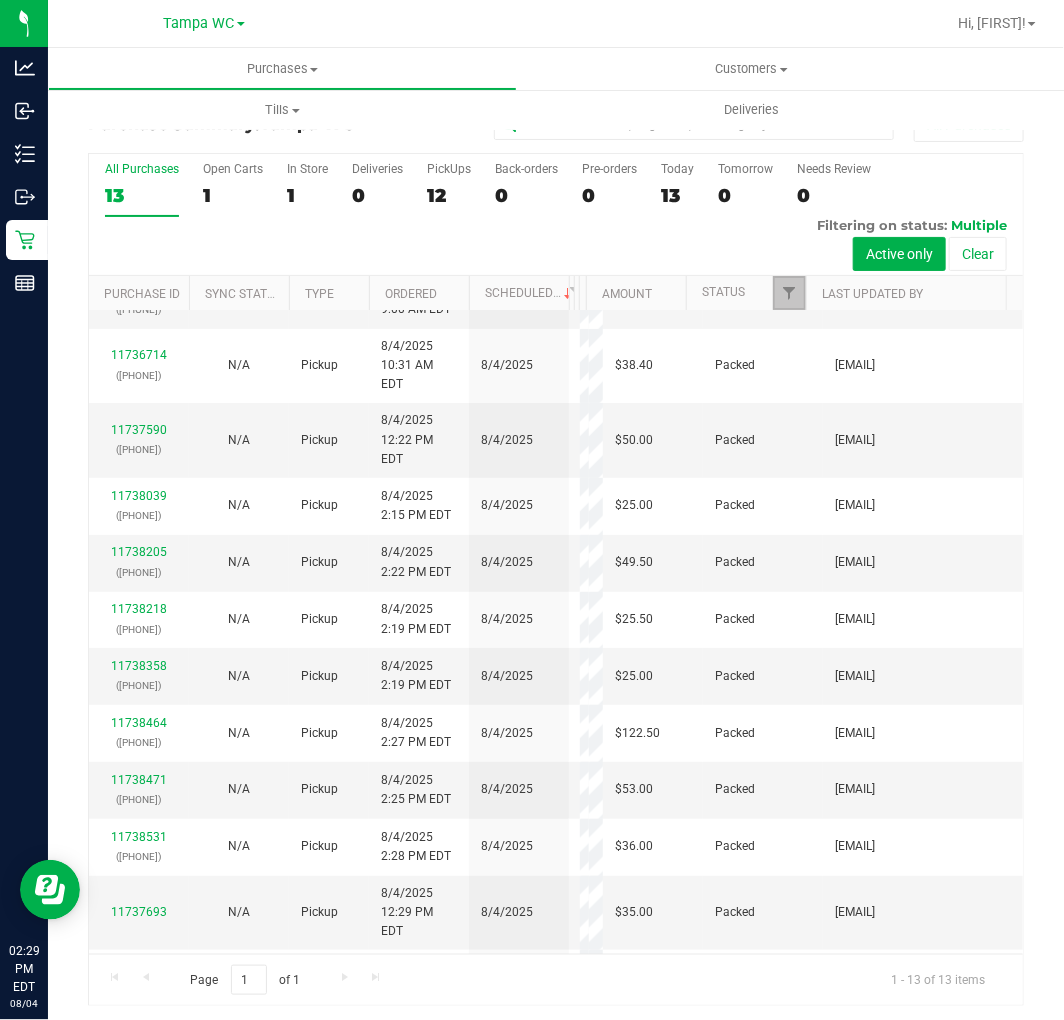 click at bounding box center [789, 293] 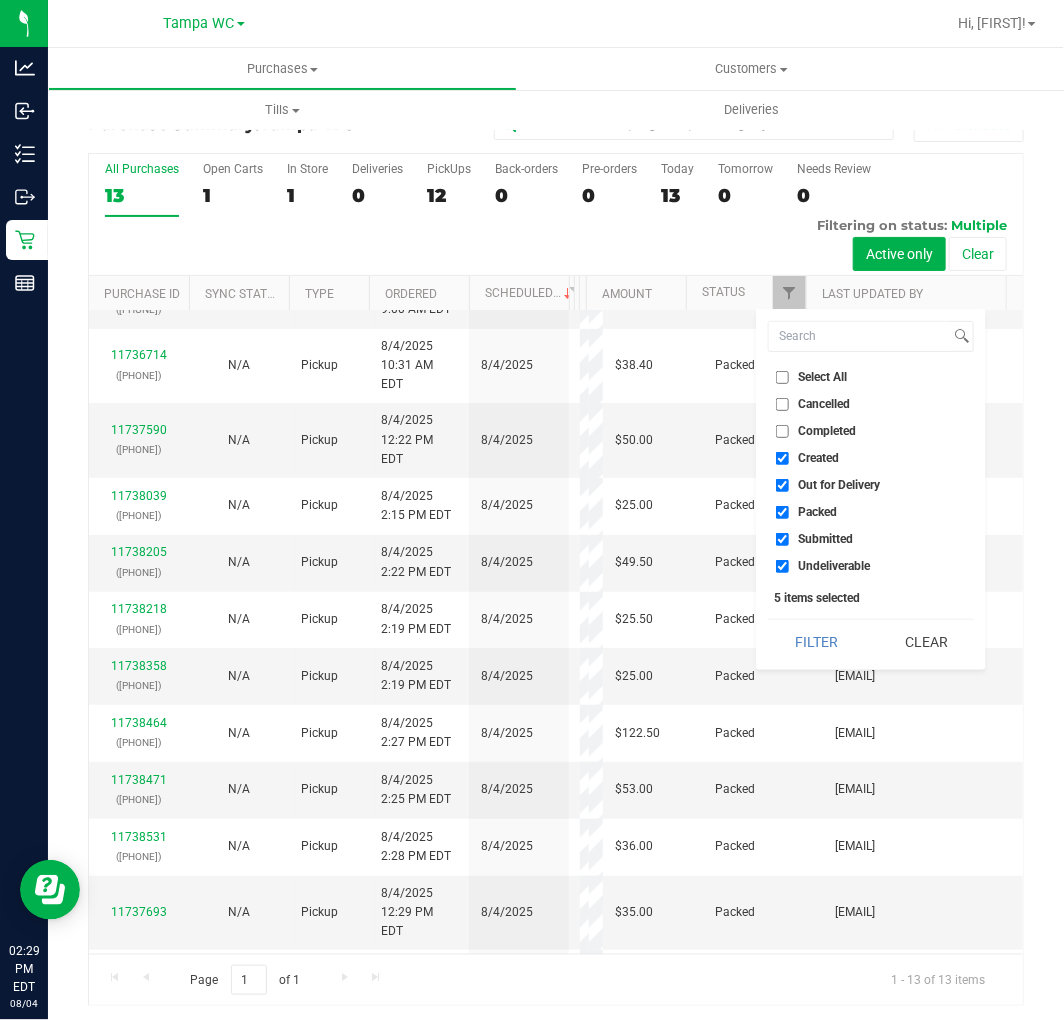 click on "Out for Delivery" at bounding box center (871, 485) 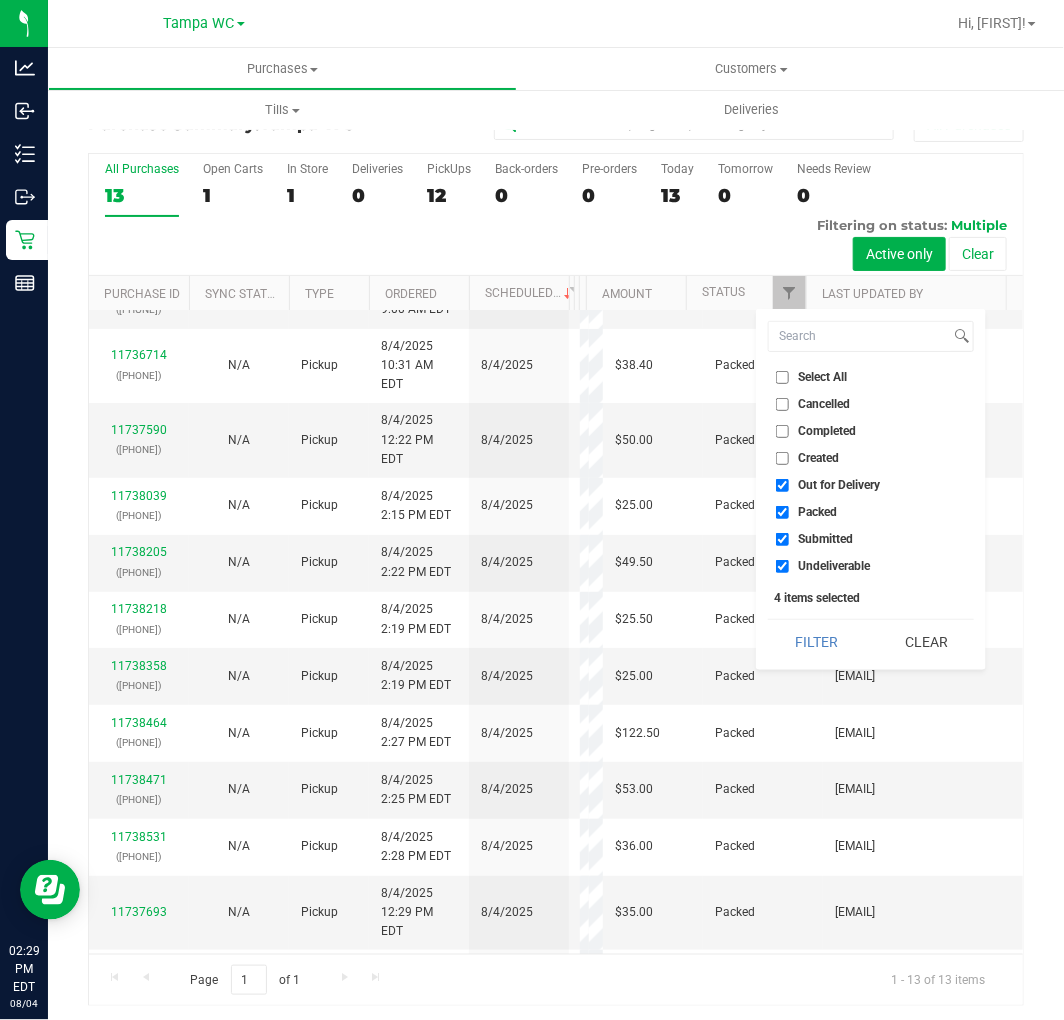 click on "Out for Delivery" at bounding box center [782, 485] 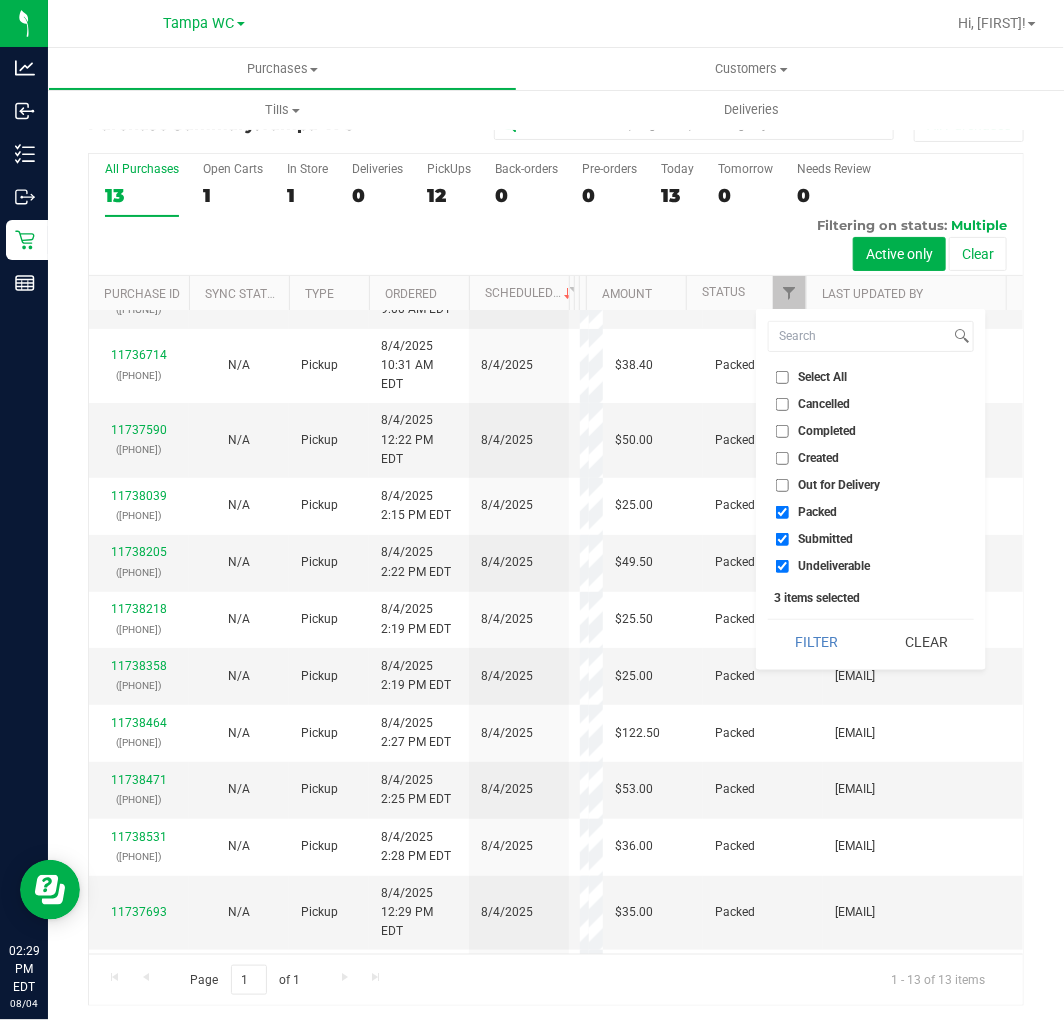 click on "Packed" at bounding box center [871, 512] 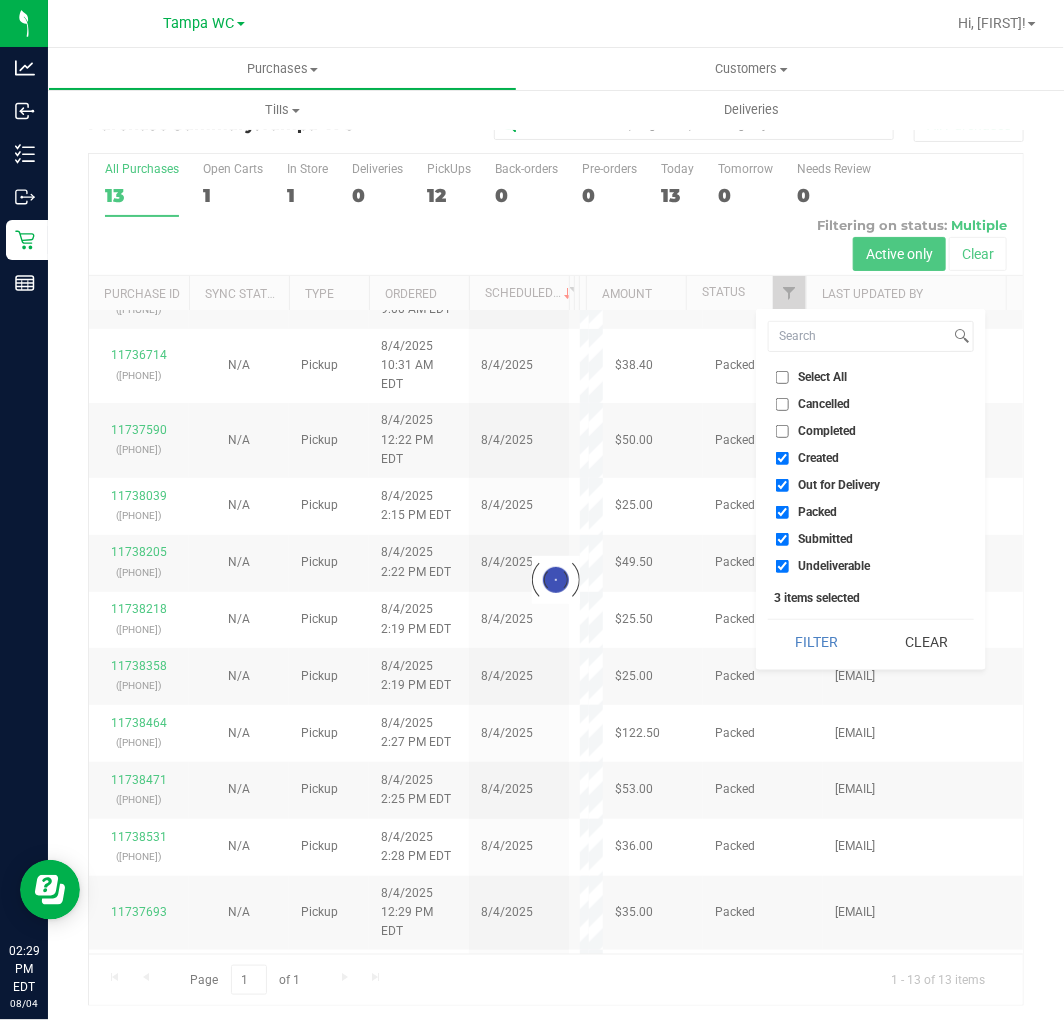 checkbox on "true" 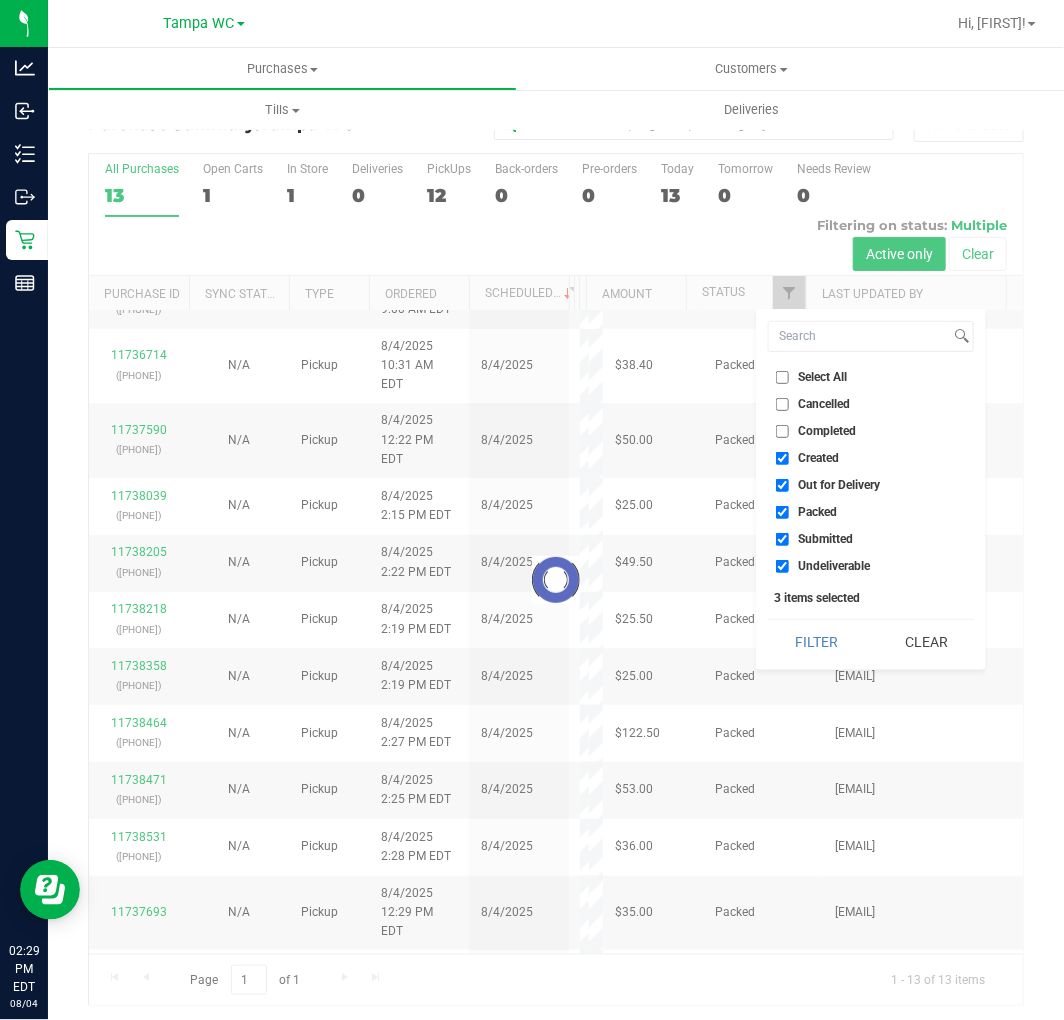 checkbox on "true" 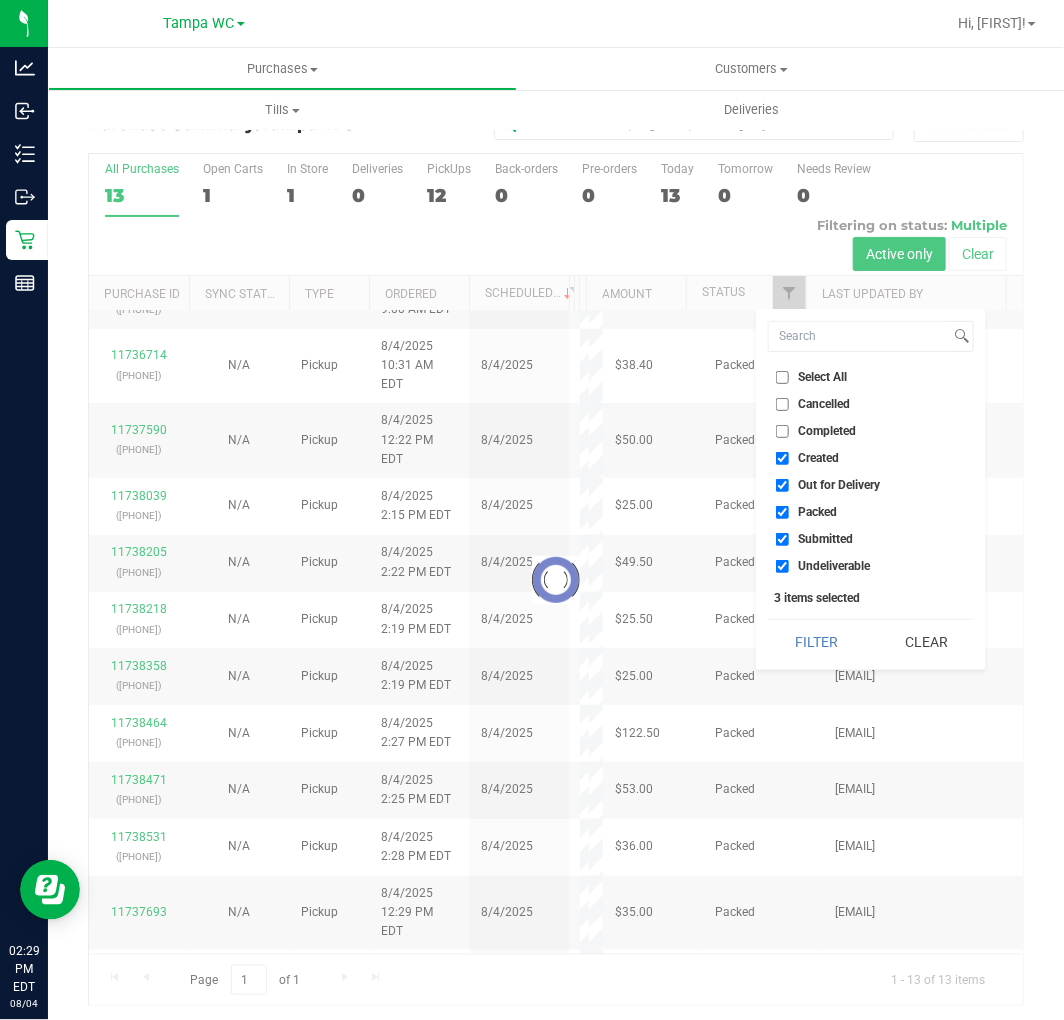 checkbox on "true" 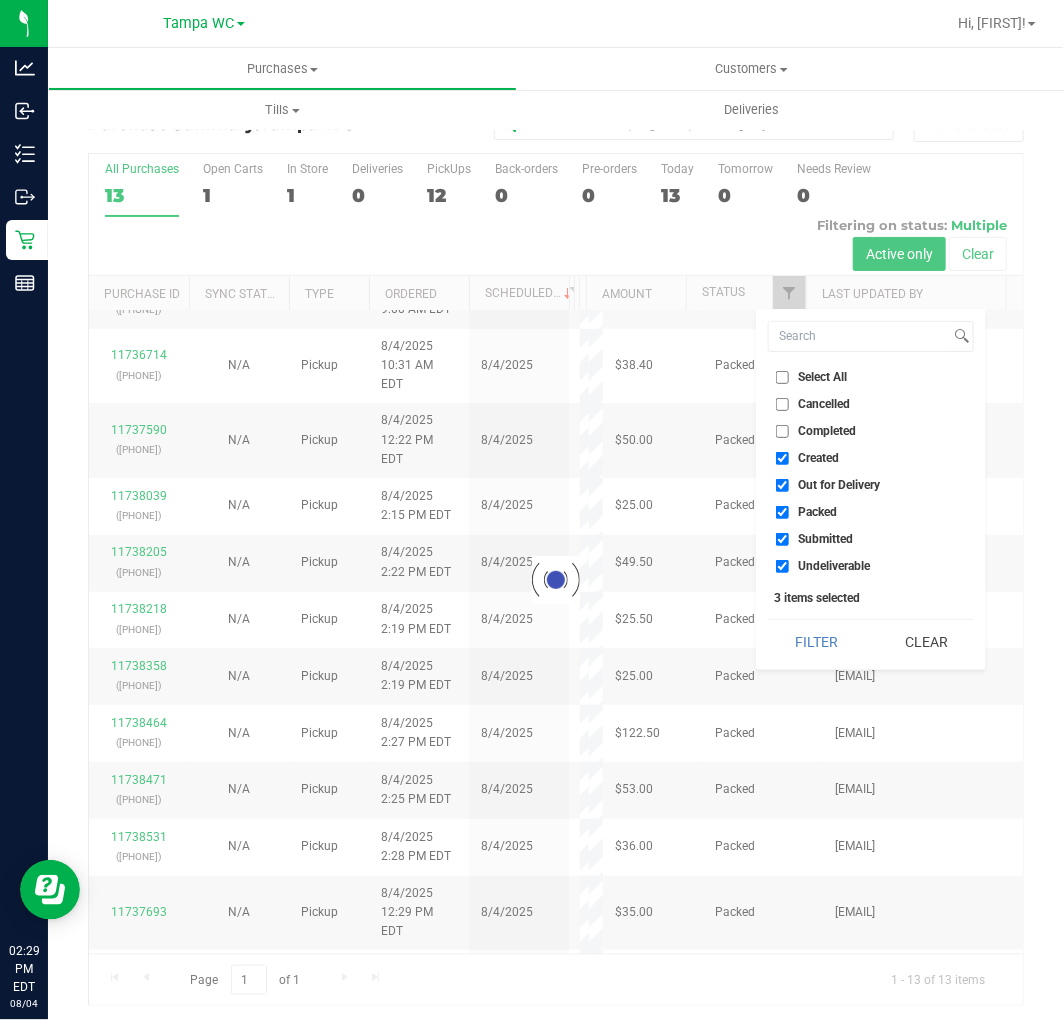 checkbox on "true" 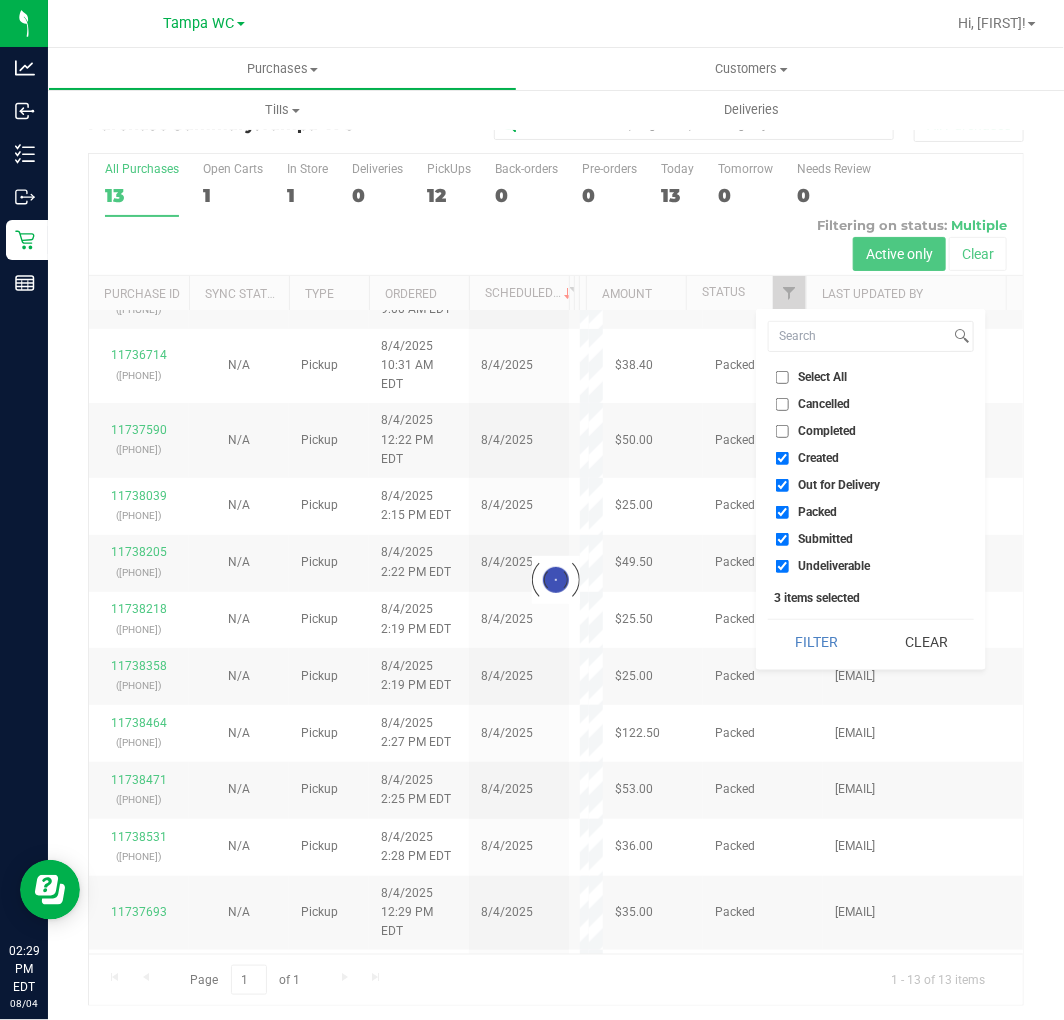 checkbox on "true" 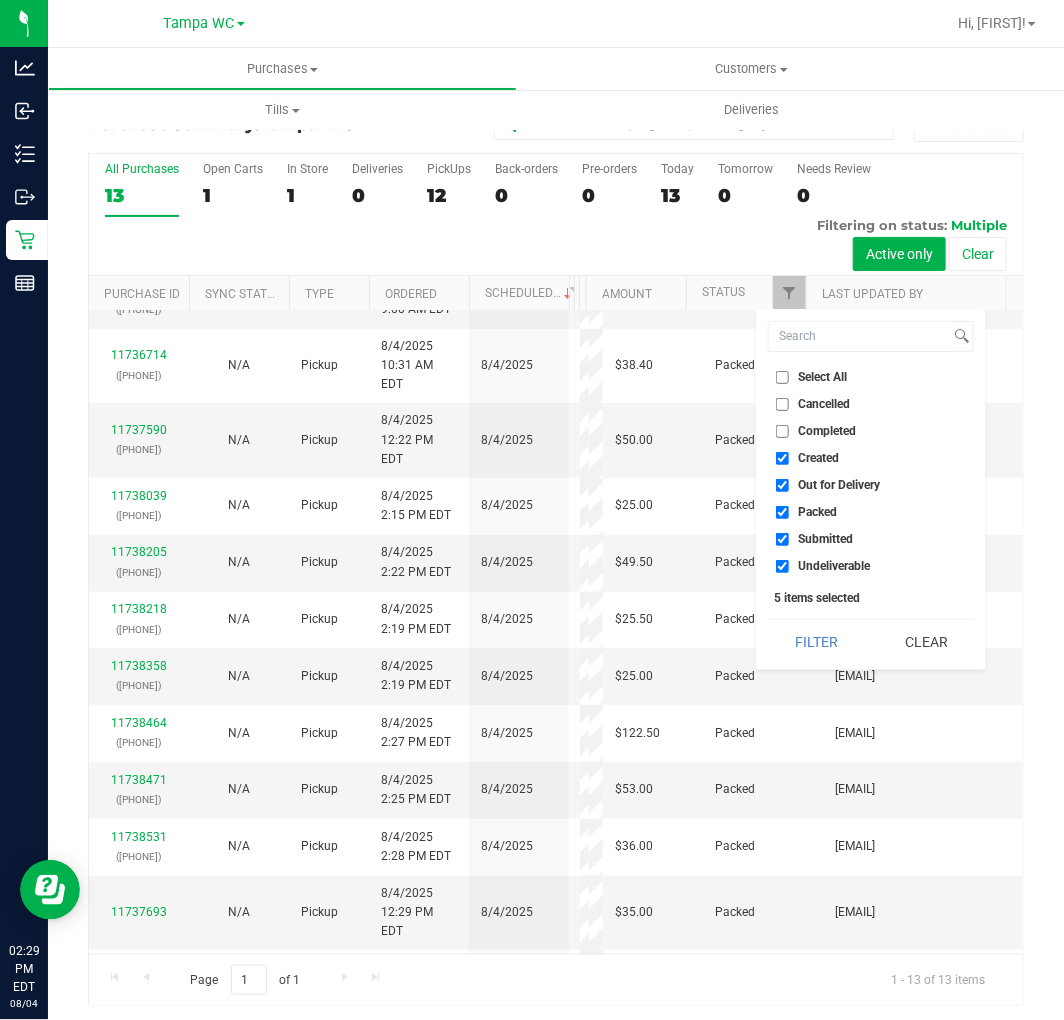 scroll, scrollTop: 0, scrollLeft: 0, axis: both 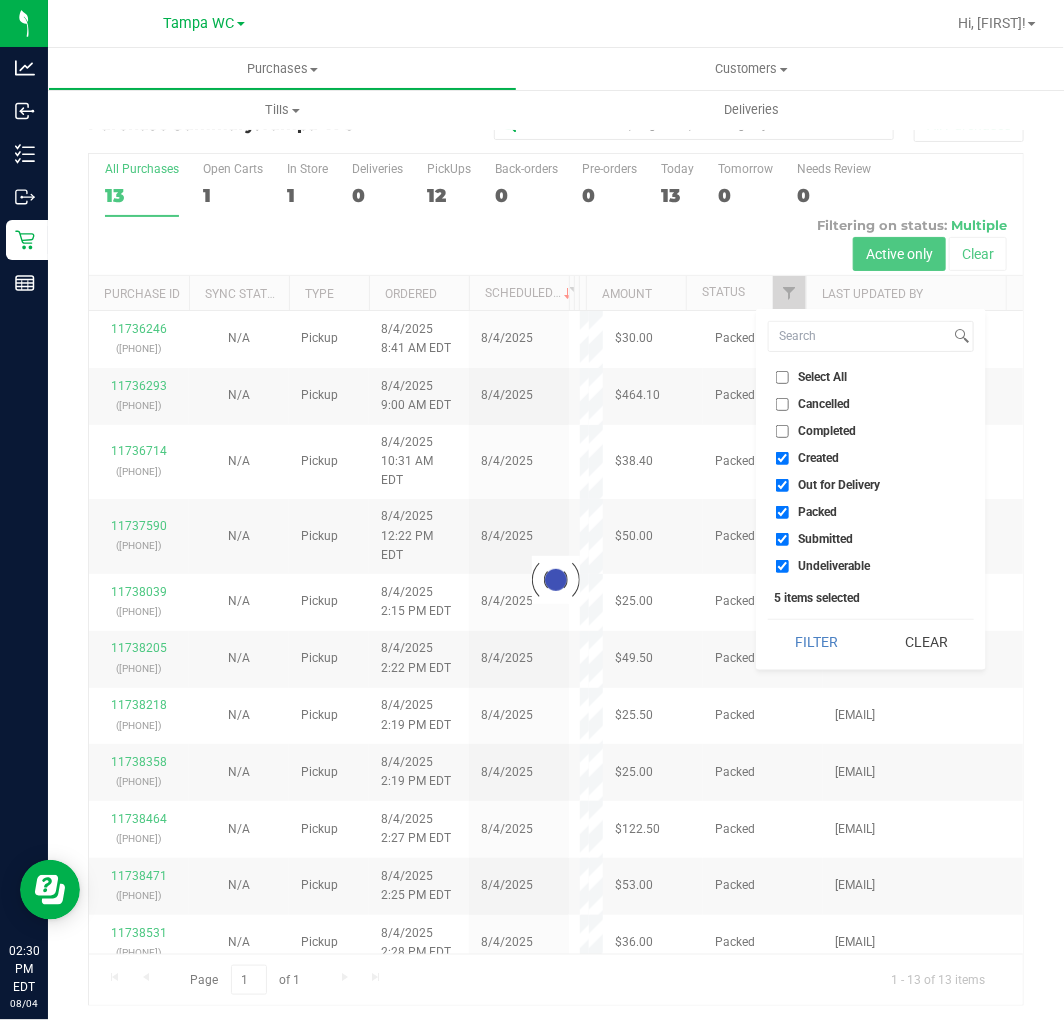 checkbox on "true" 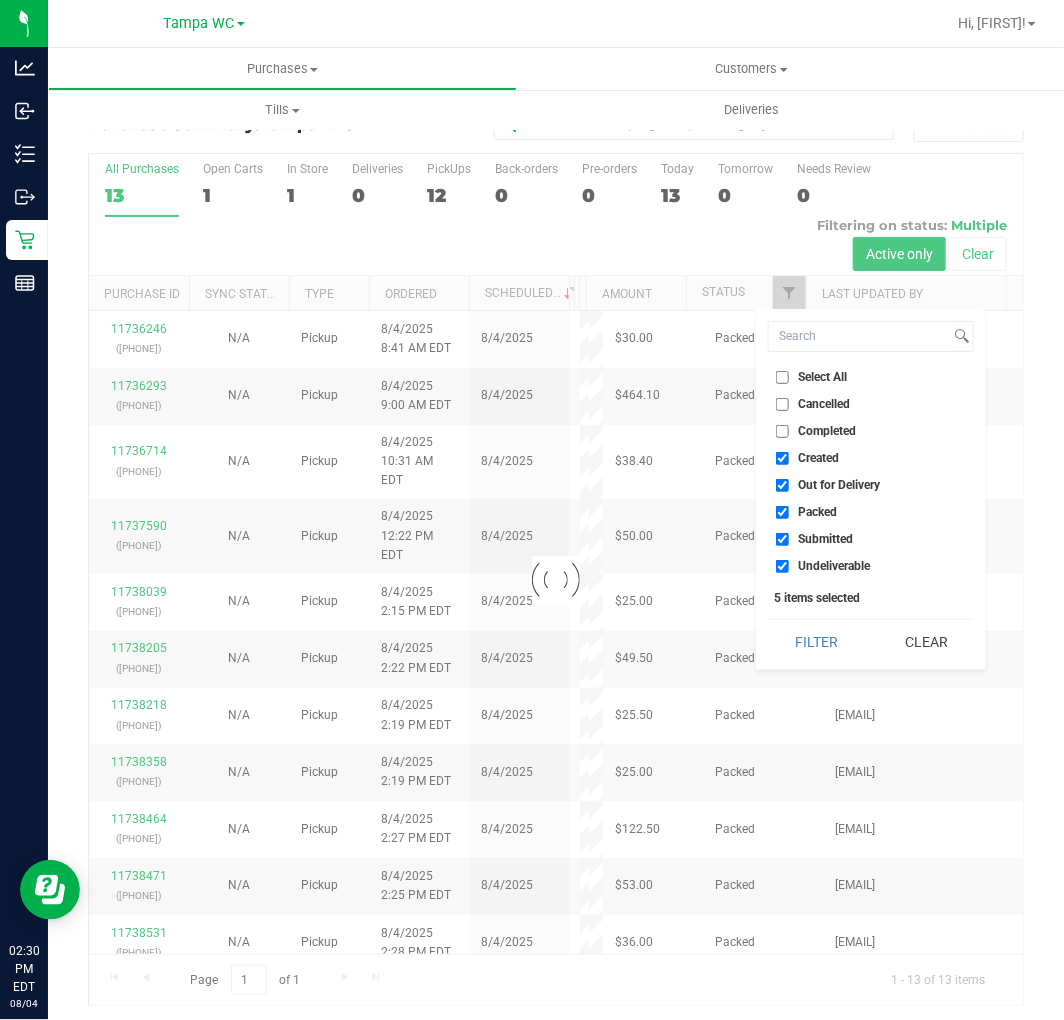 checkbox on "true" 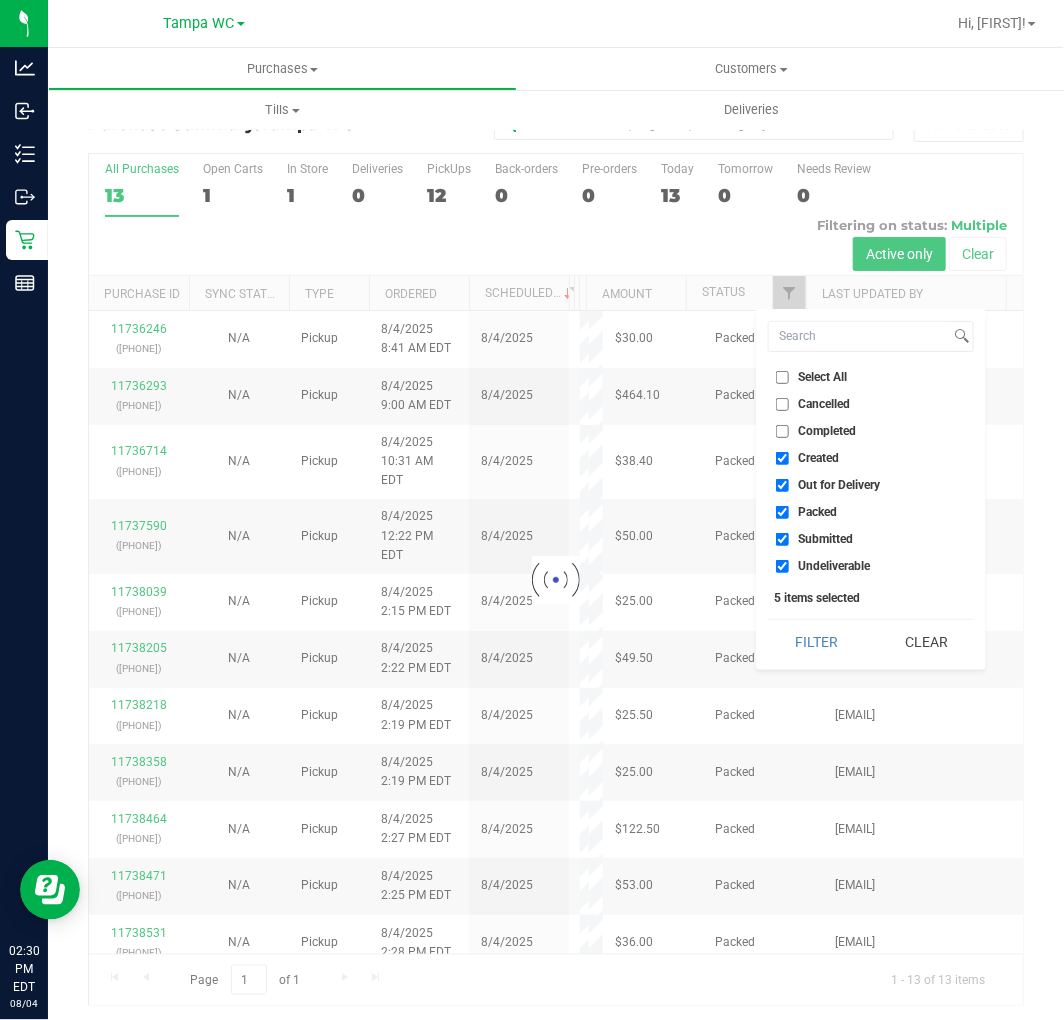 checkbox on "true" 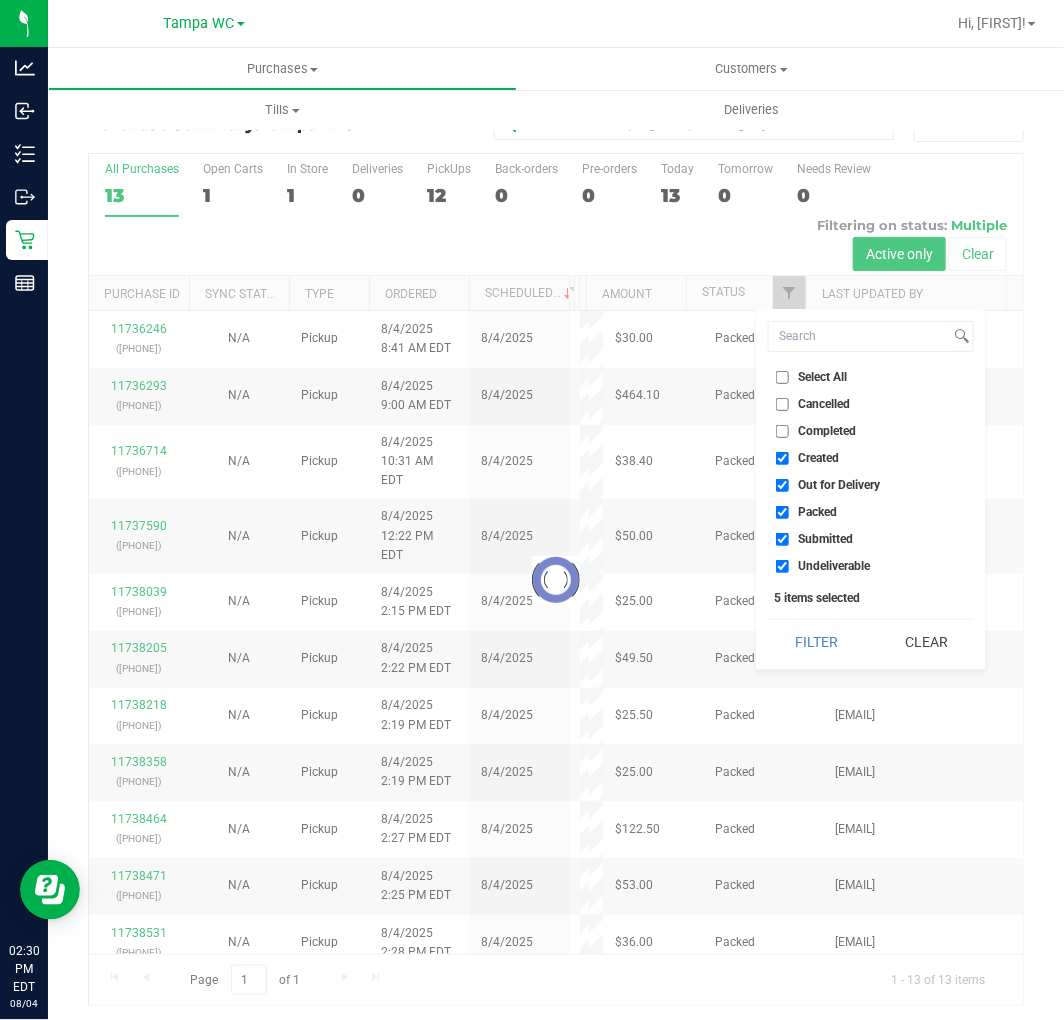 checkbox on "true" 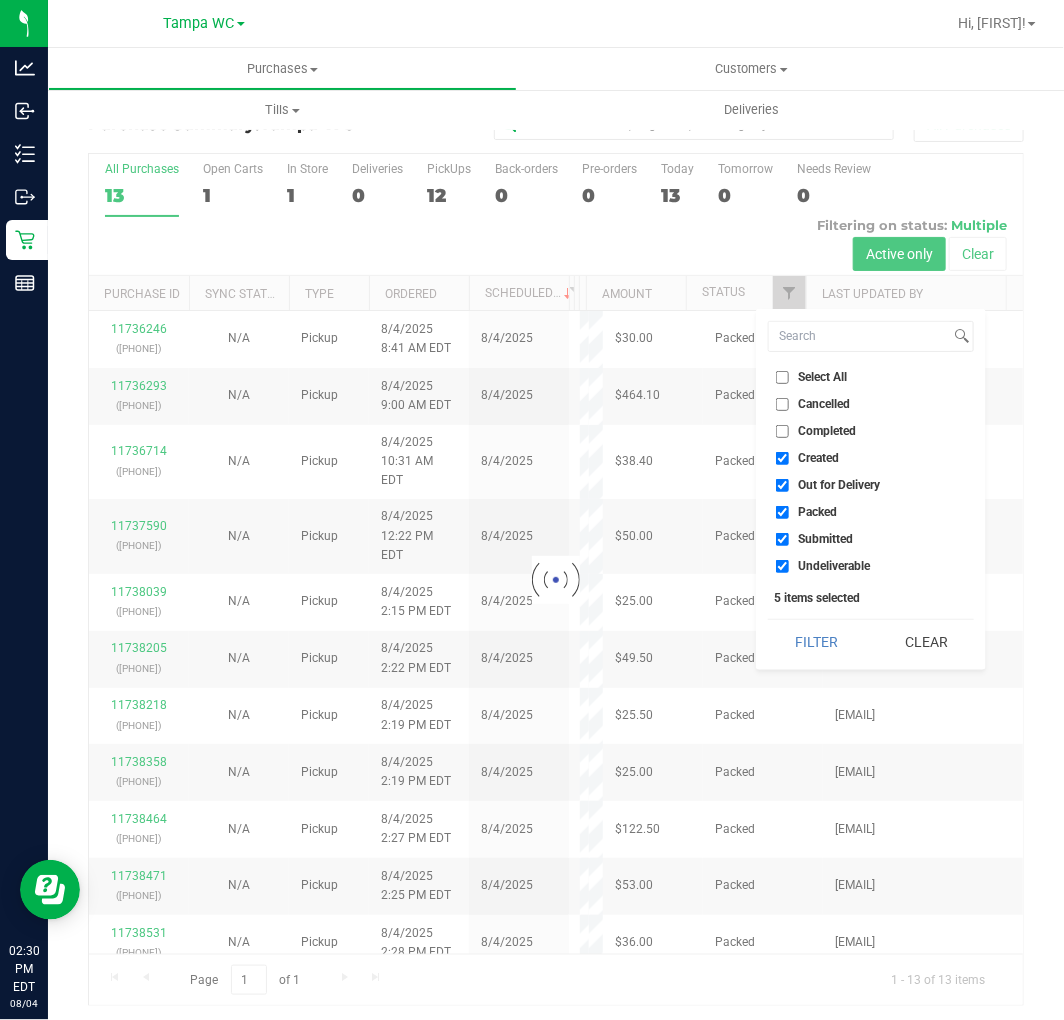checkbox on "true" 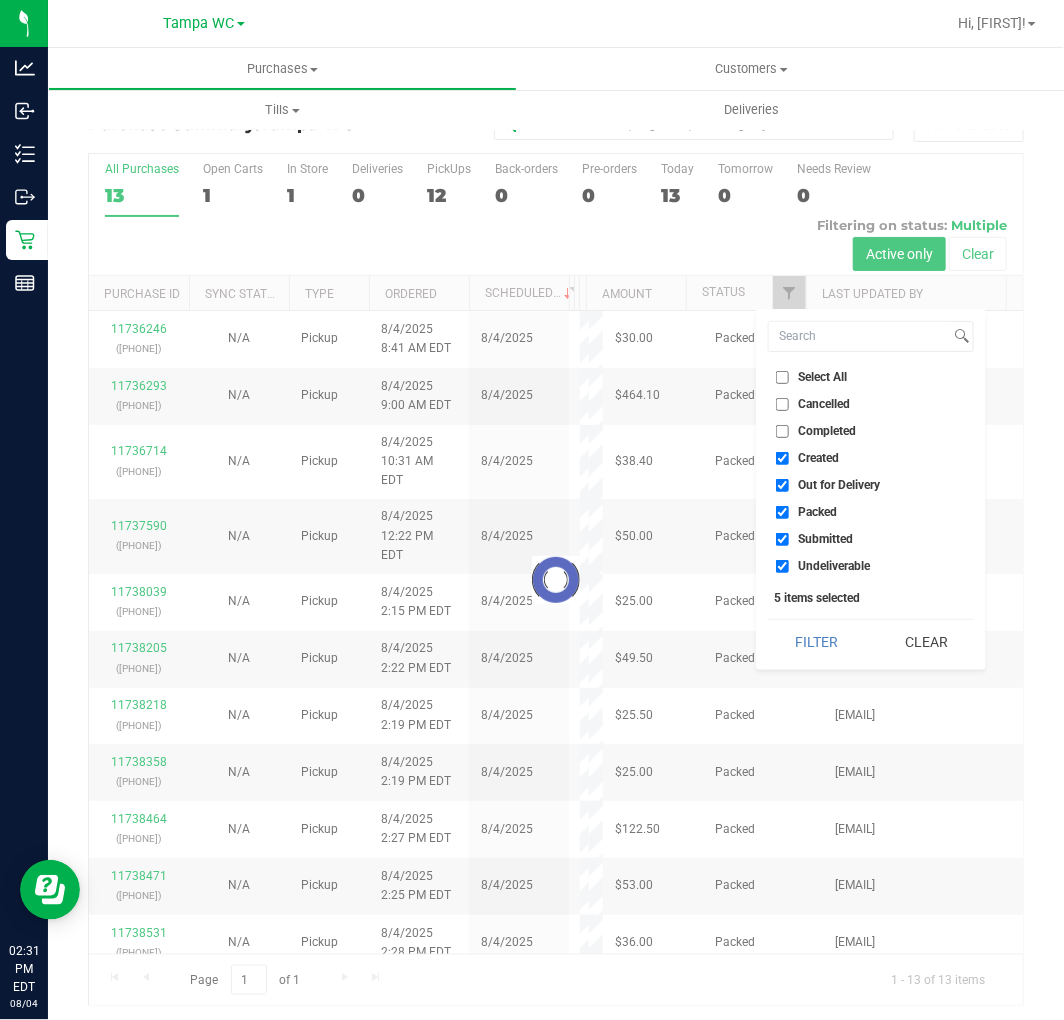 checkbox on "true" 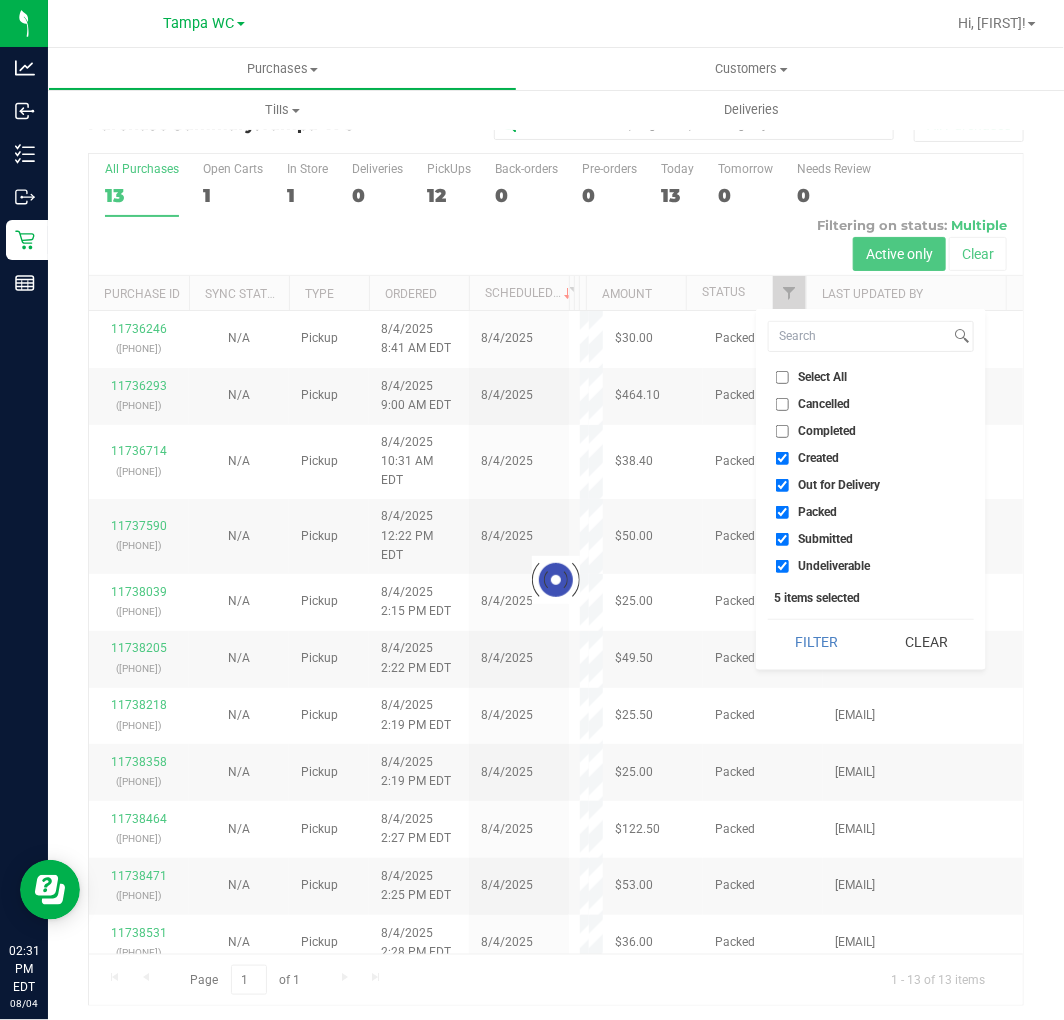 checkbox on "true" 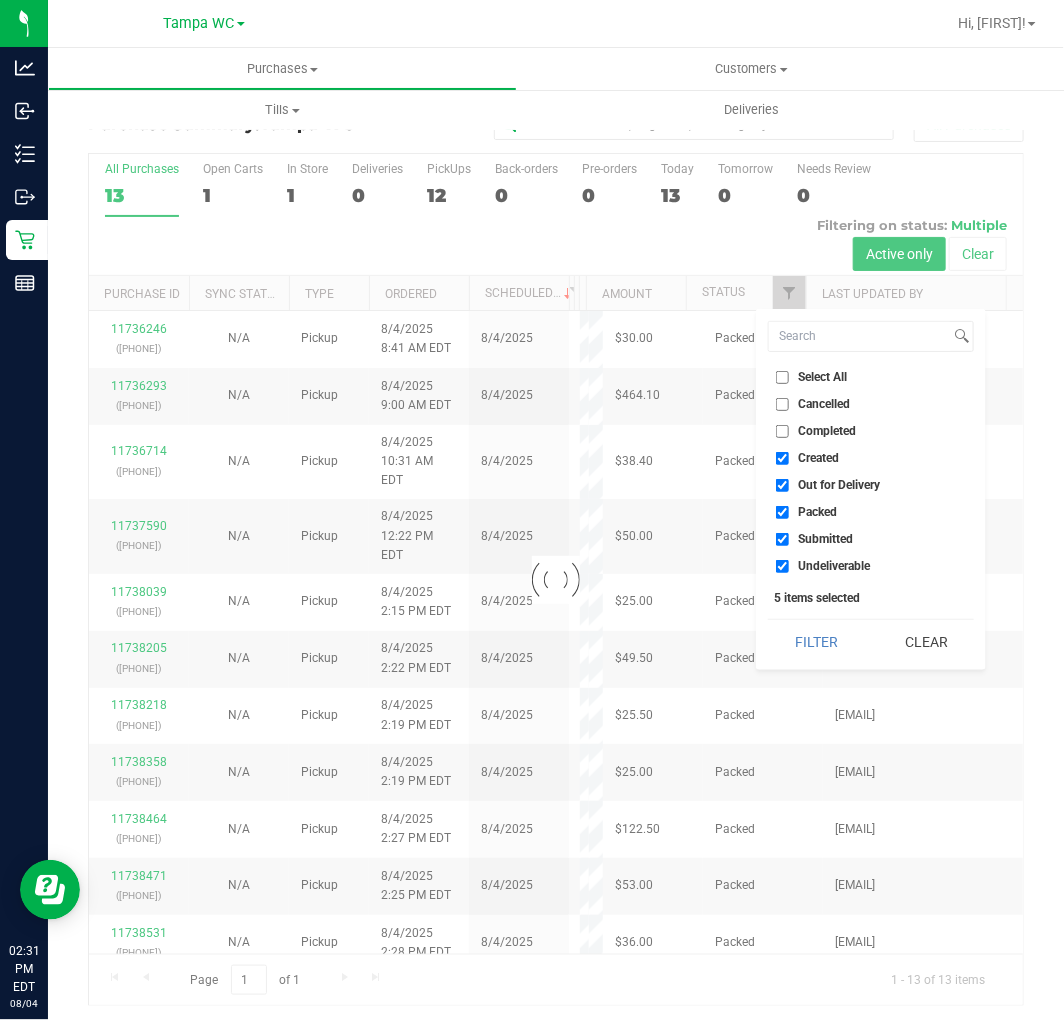 checkbox on "true" 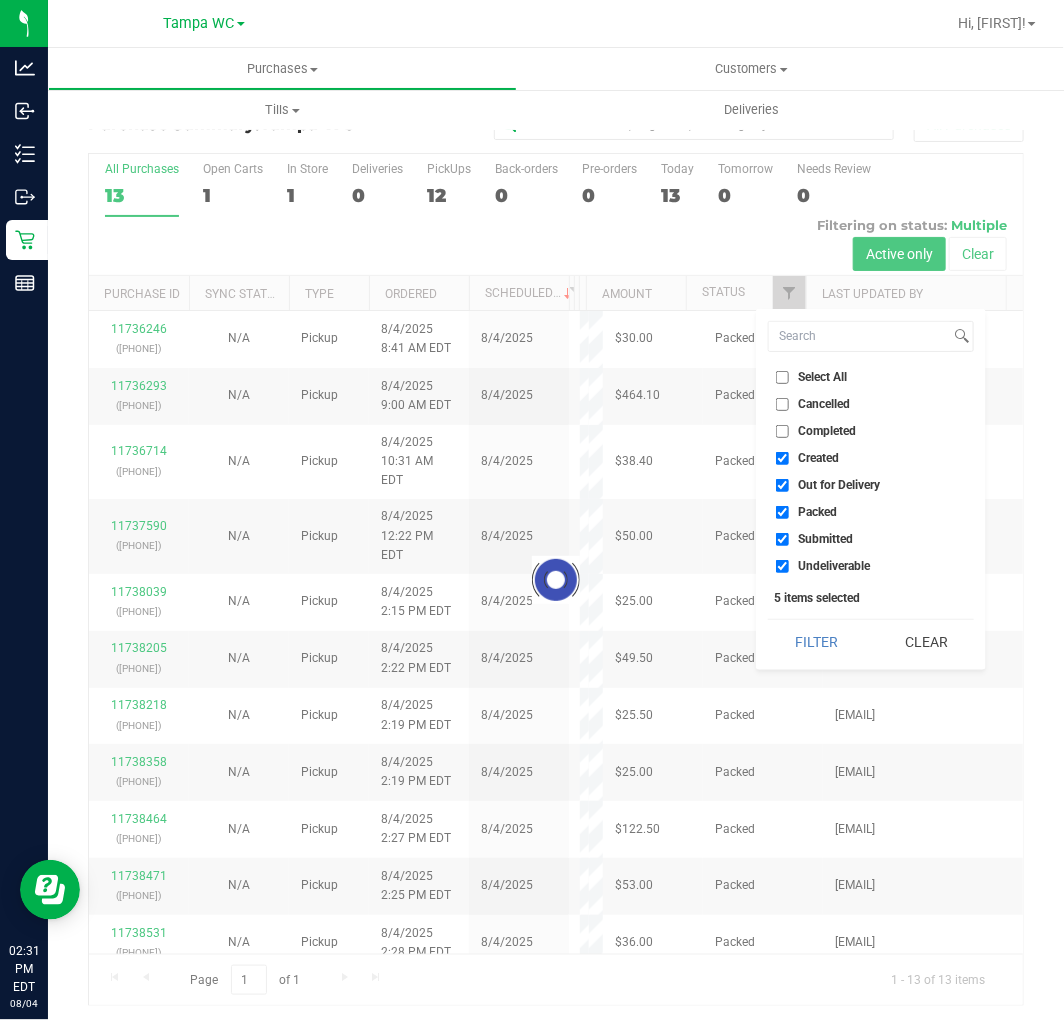 checkbox on "true" 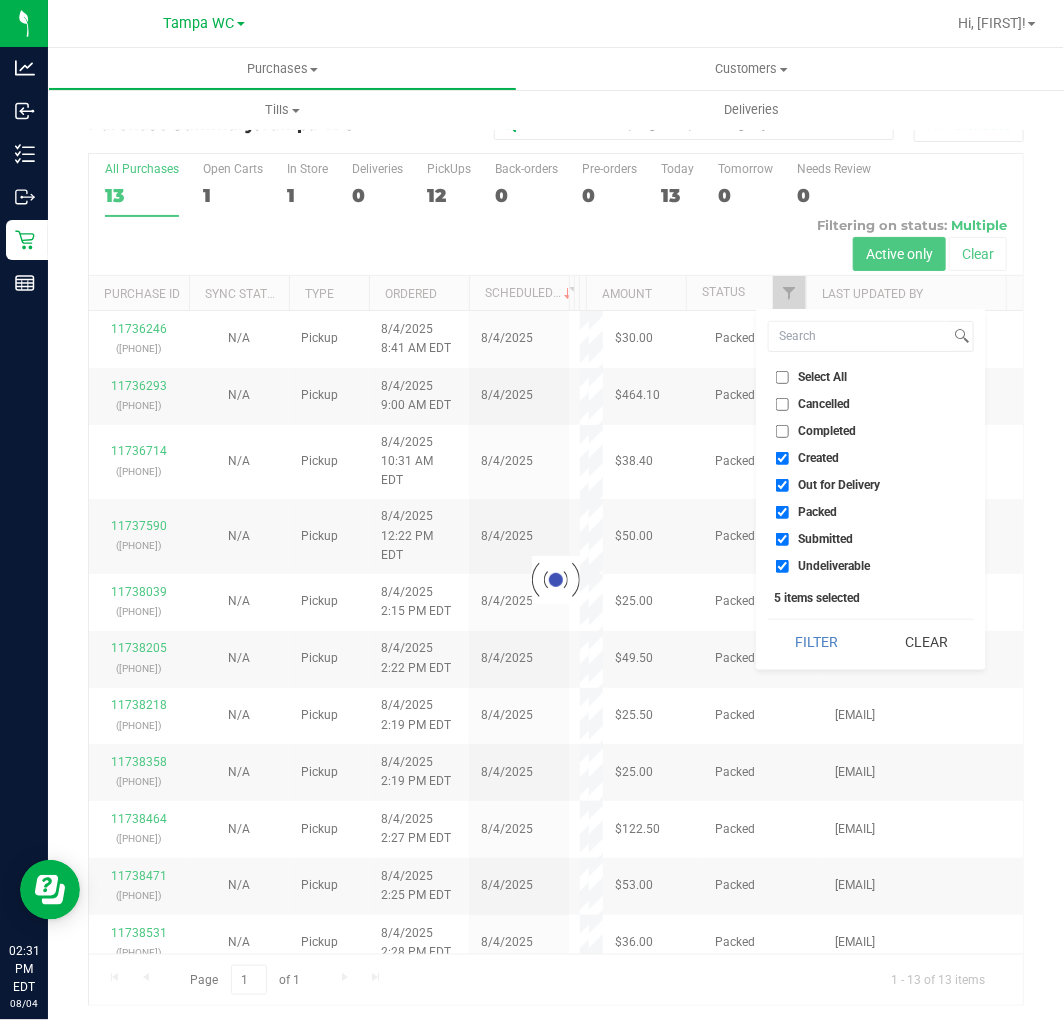 checkbox on "true" 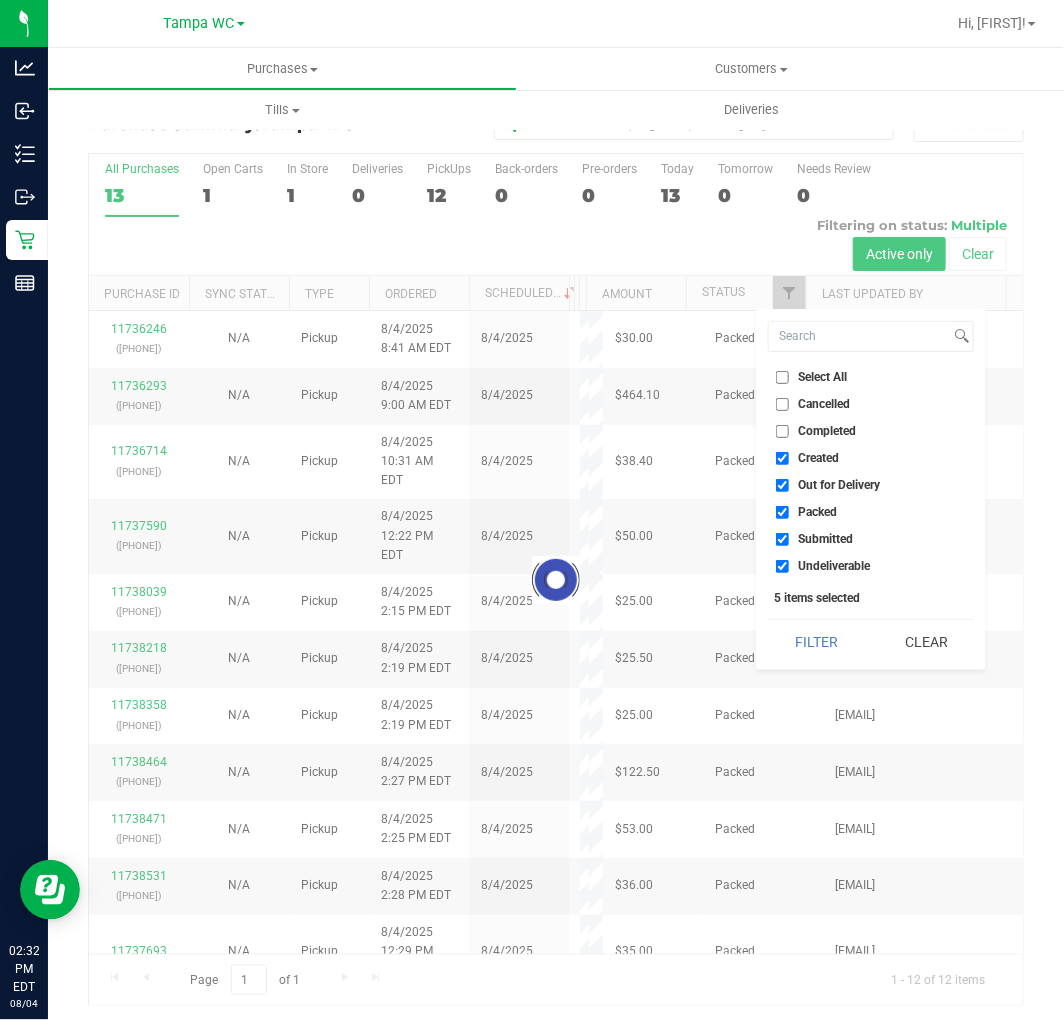 checkbox on "true" 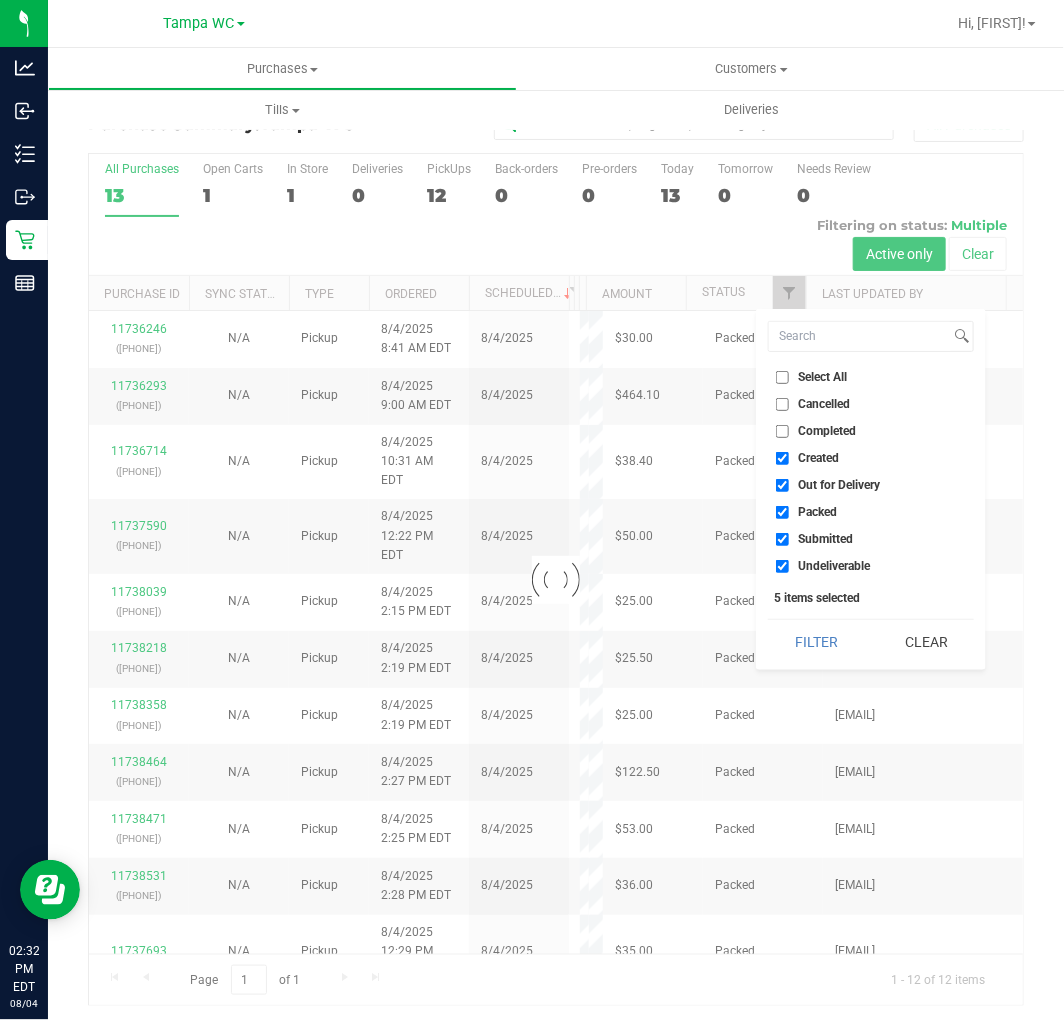 checkbox on "true" 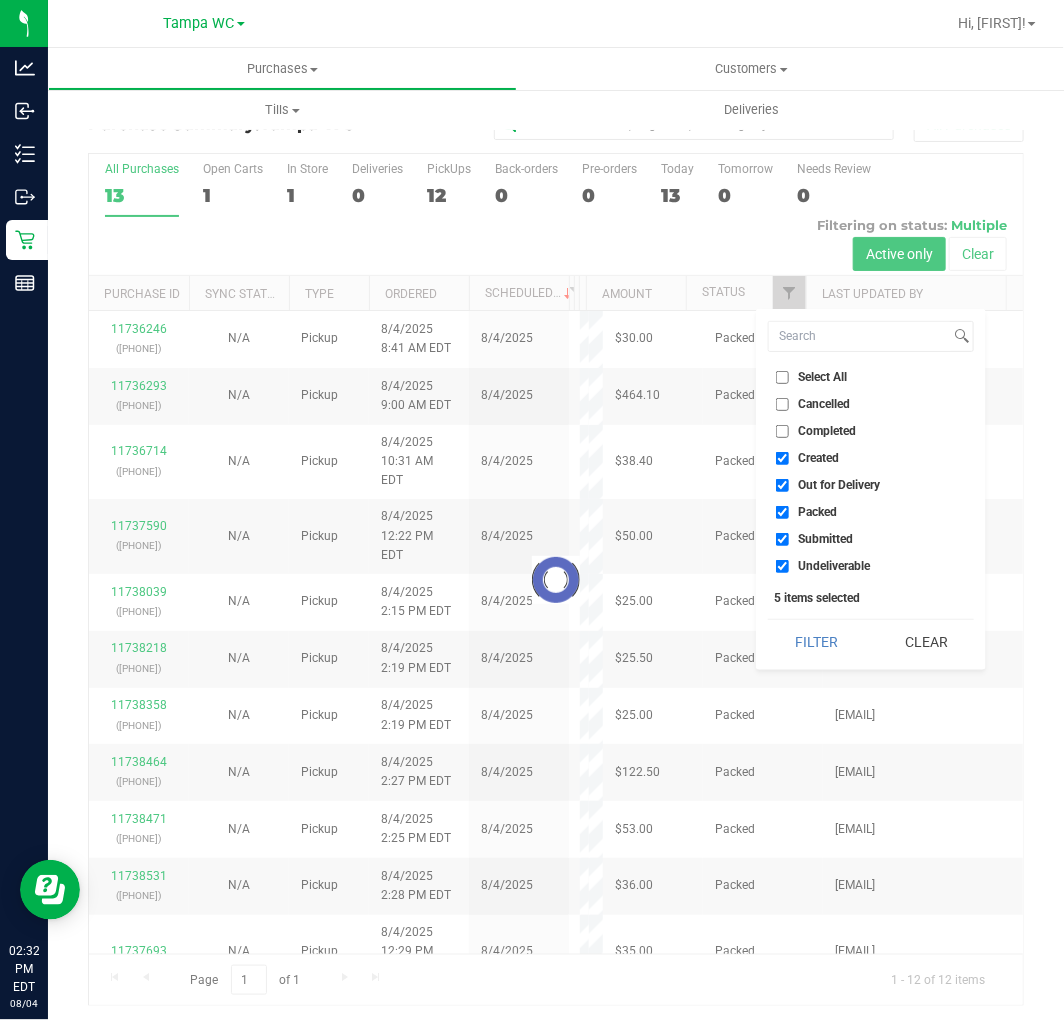 checkbox on "true" 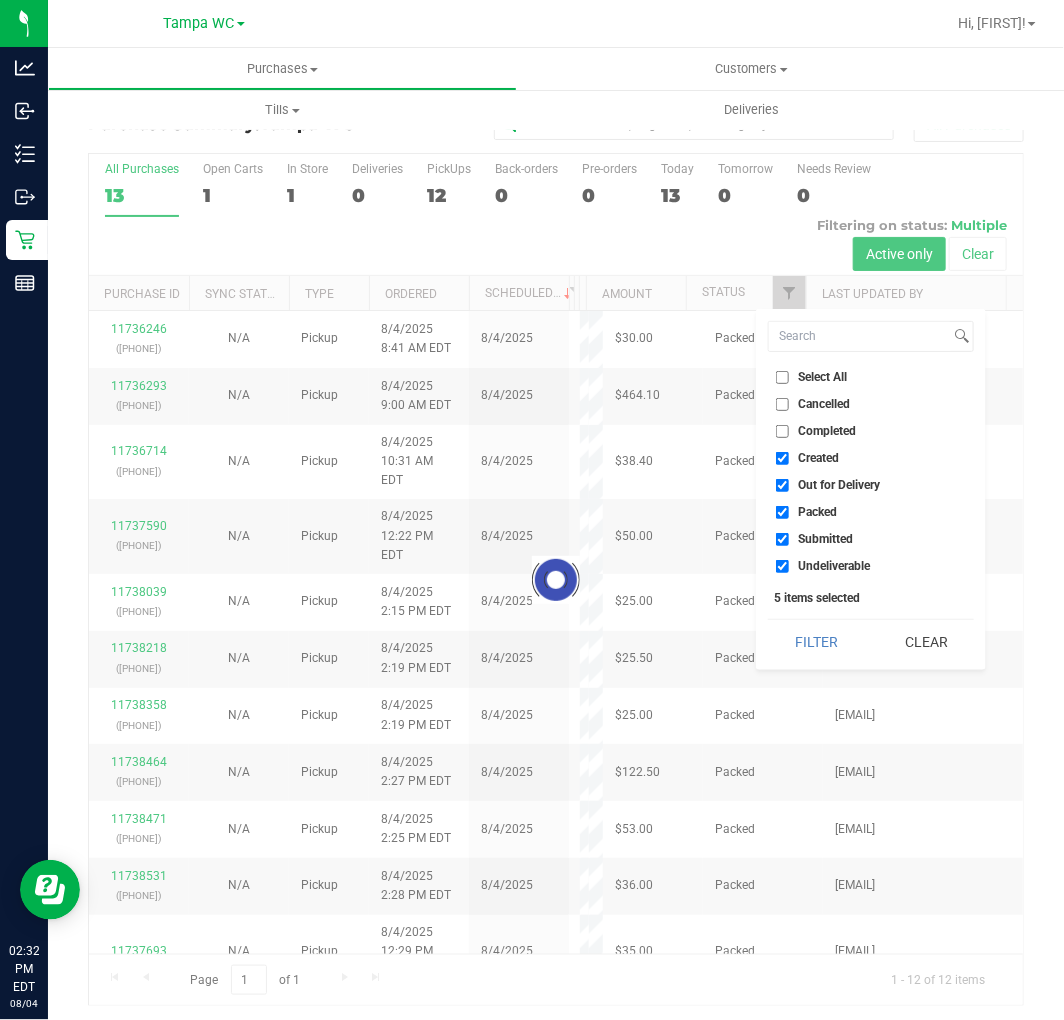 checkbox on "true" 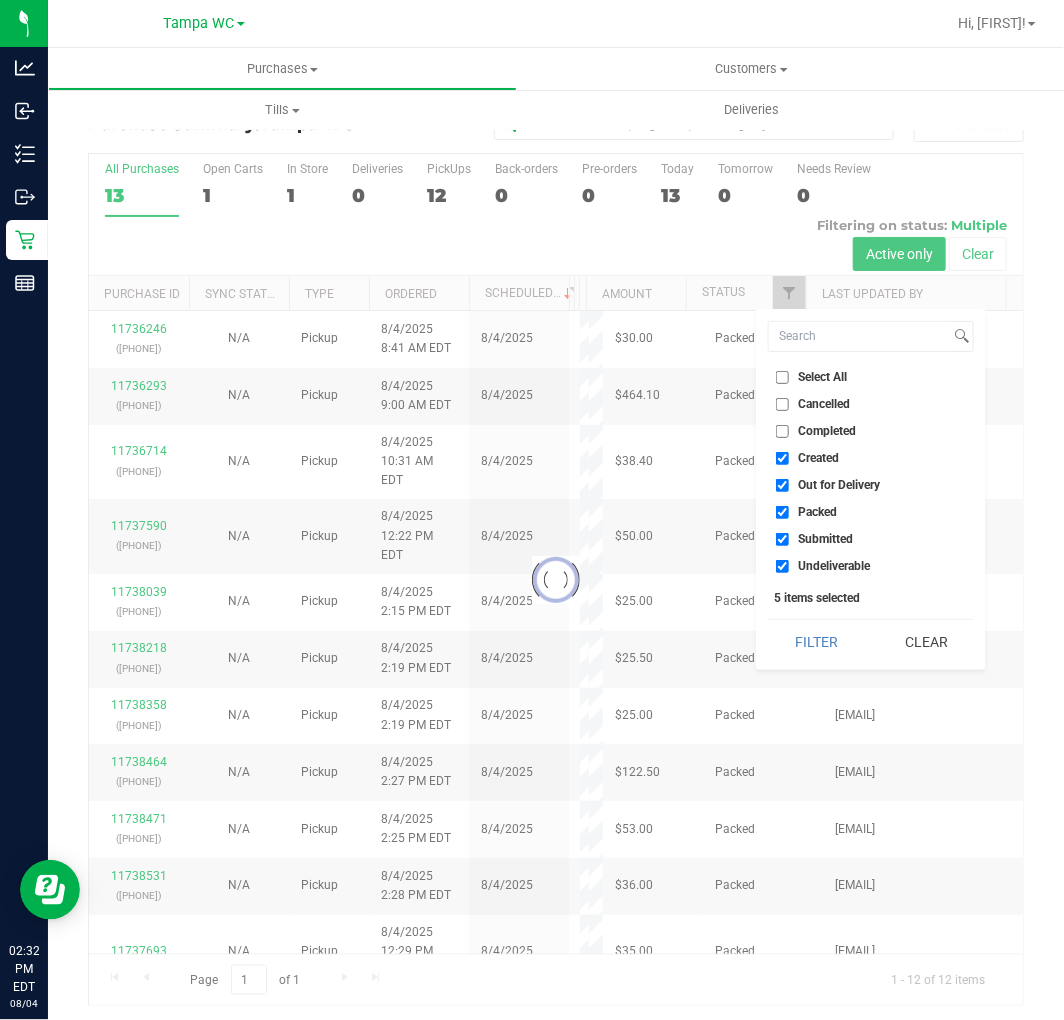 checkbox on "true" 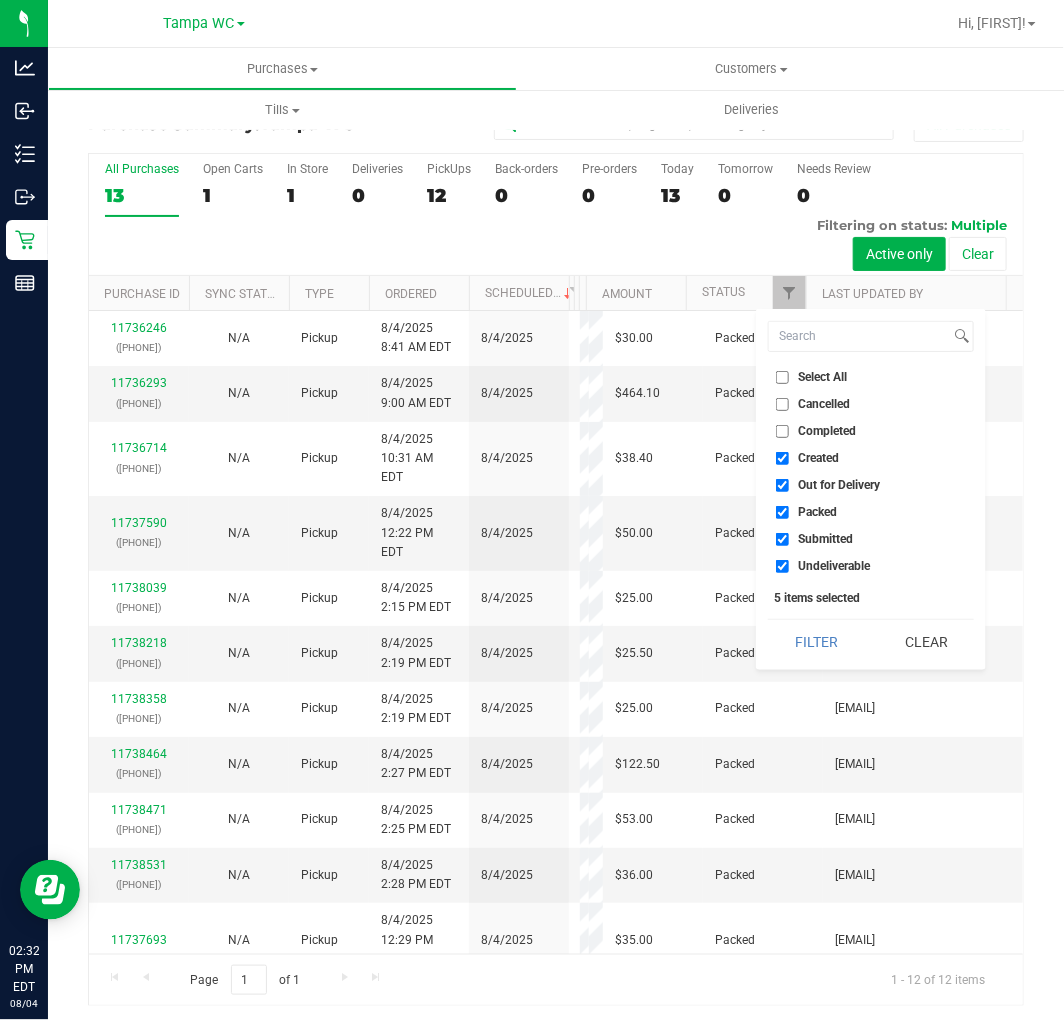 checkbox on "true" 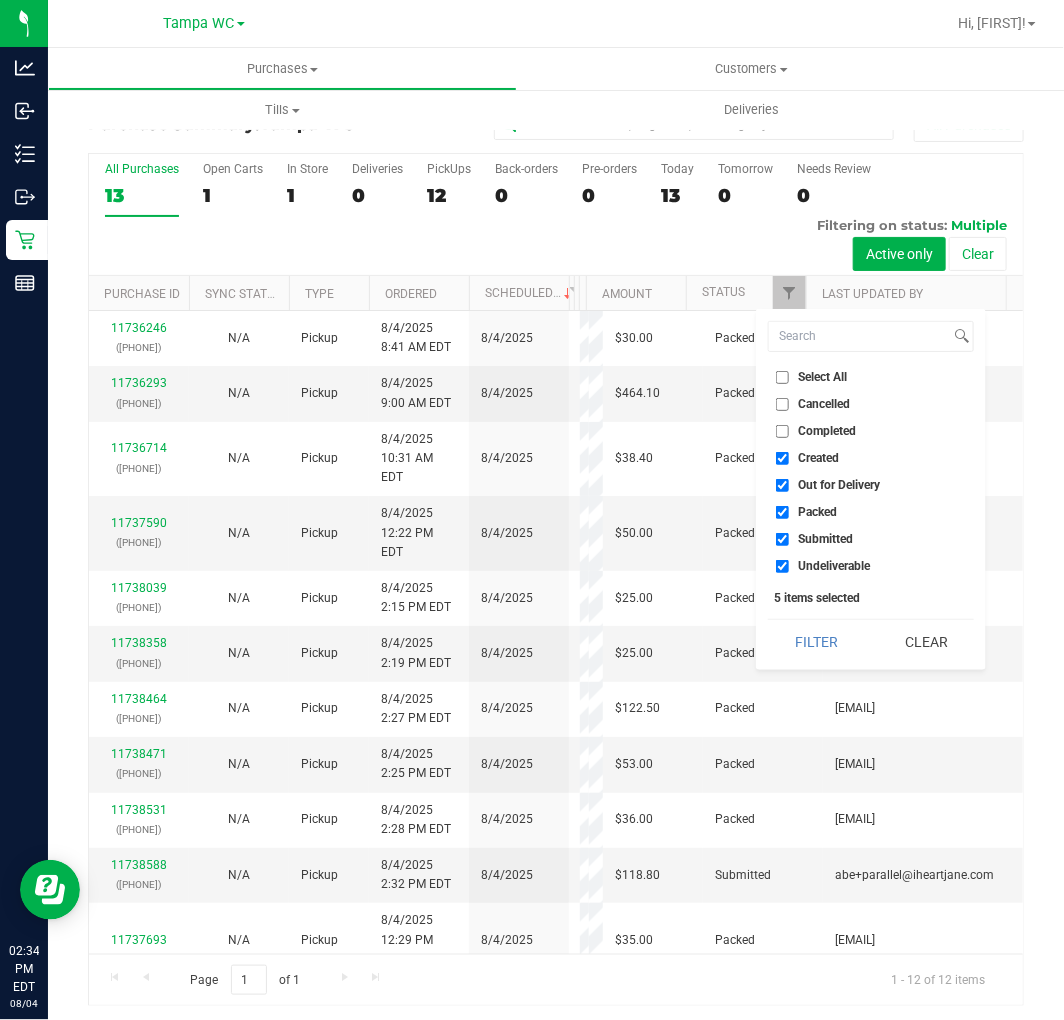 checkbox on "true" 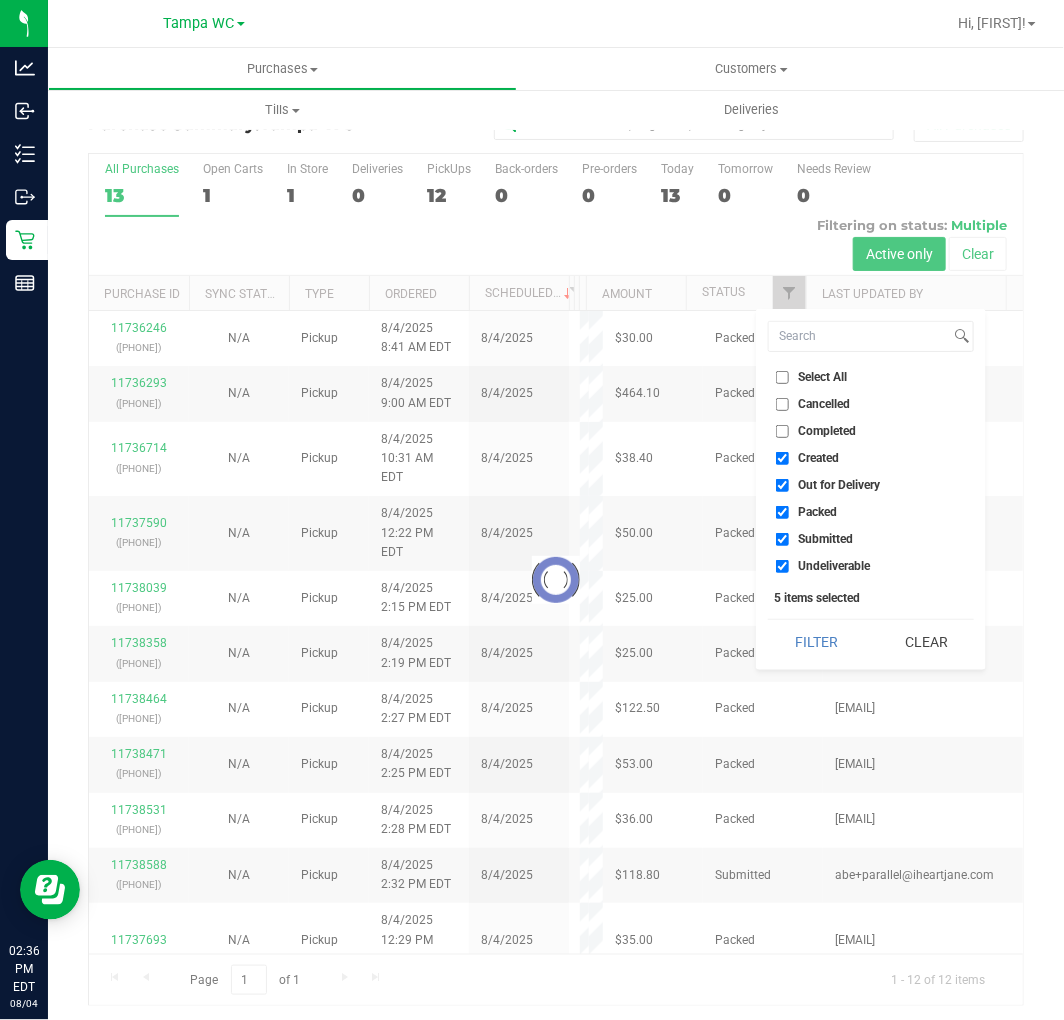 checkbox on "true" 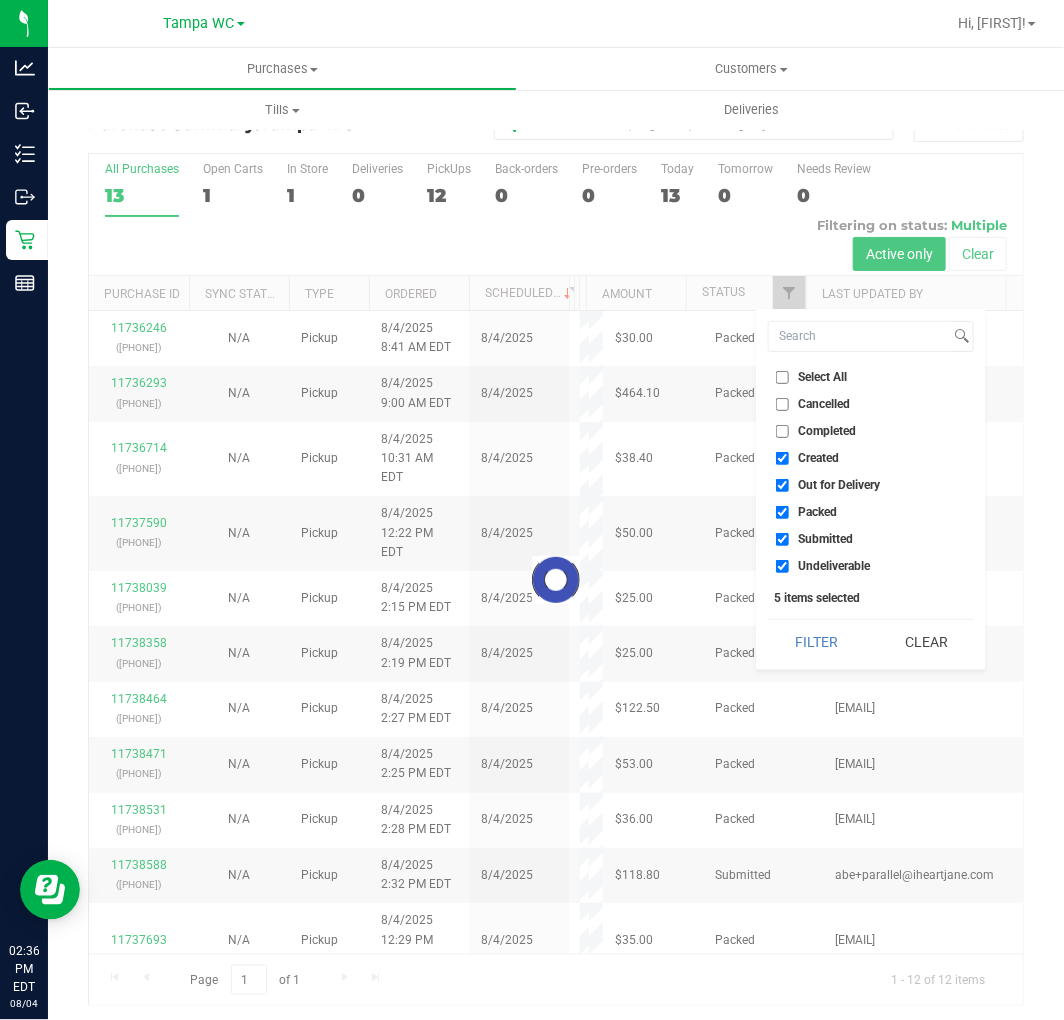 checkbox on "true" 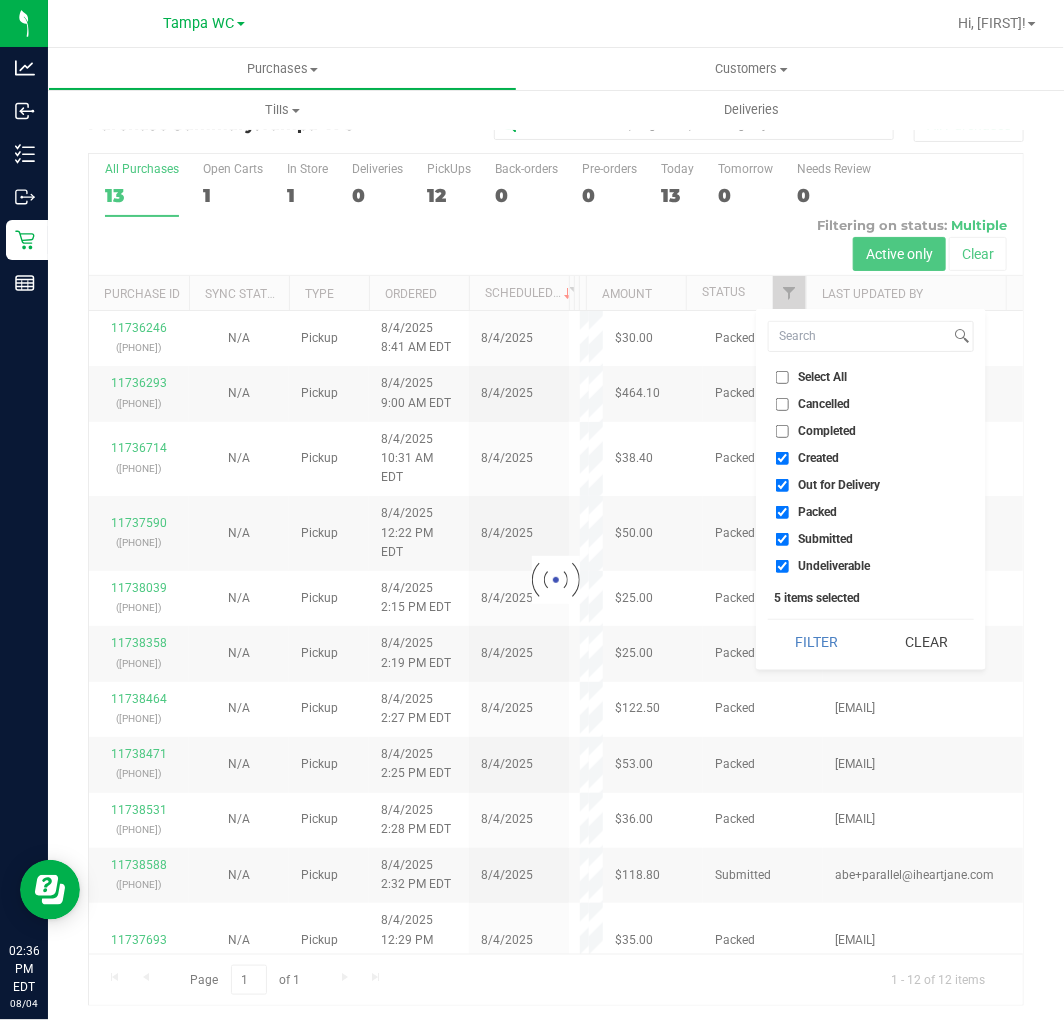checkbox on "true" 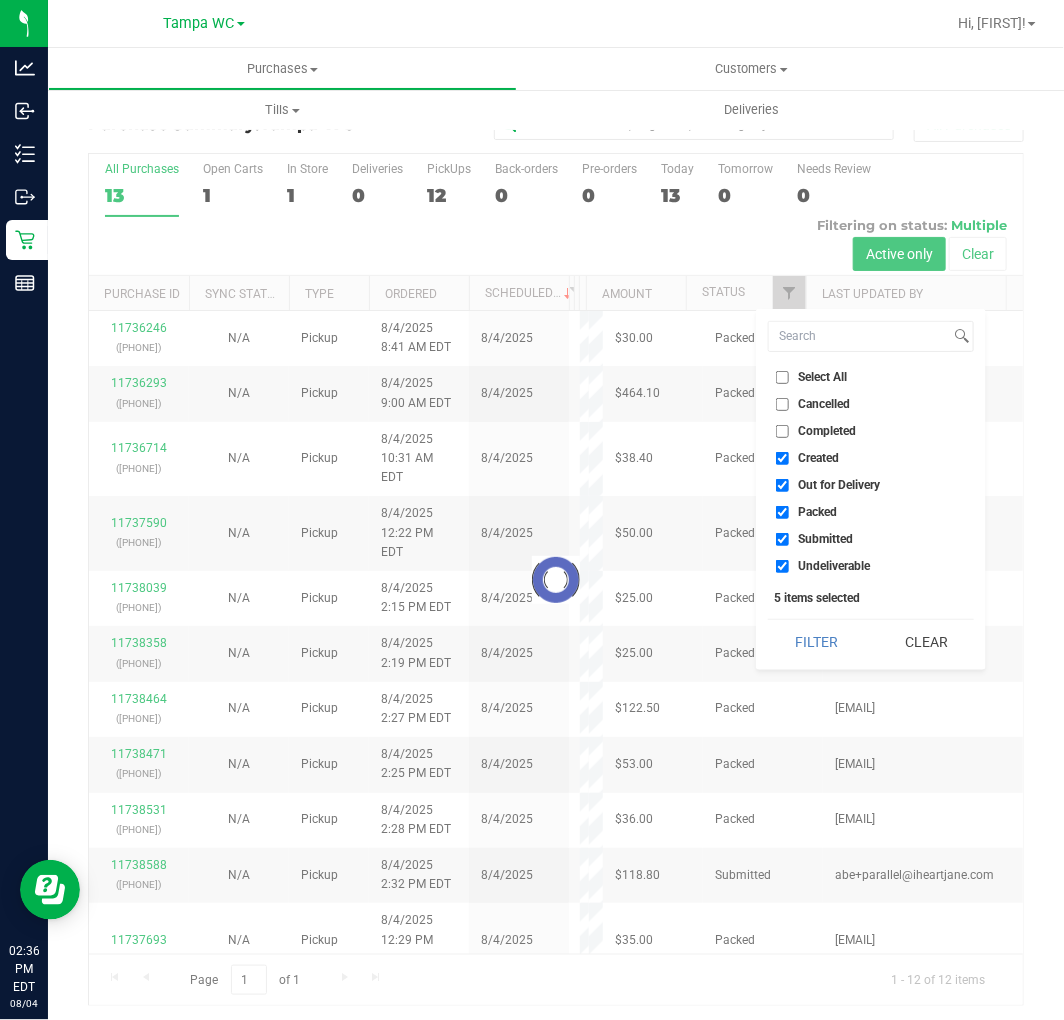 checkbox on "true" 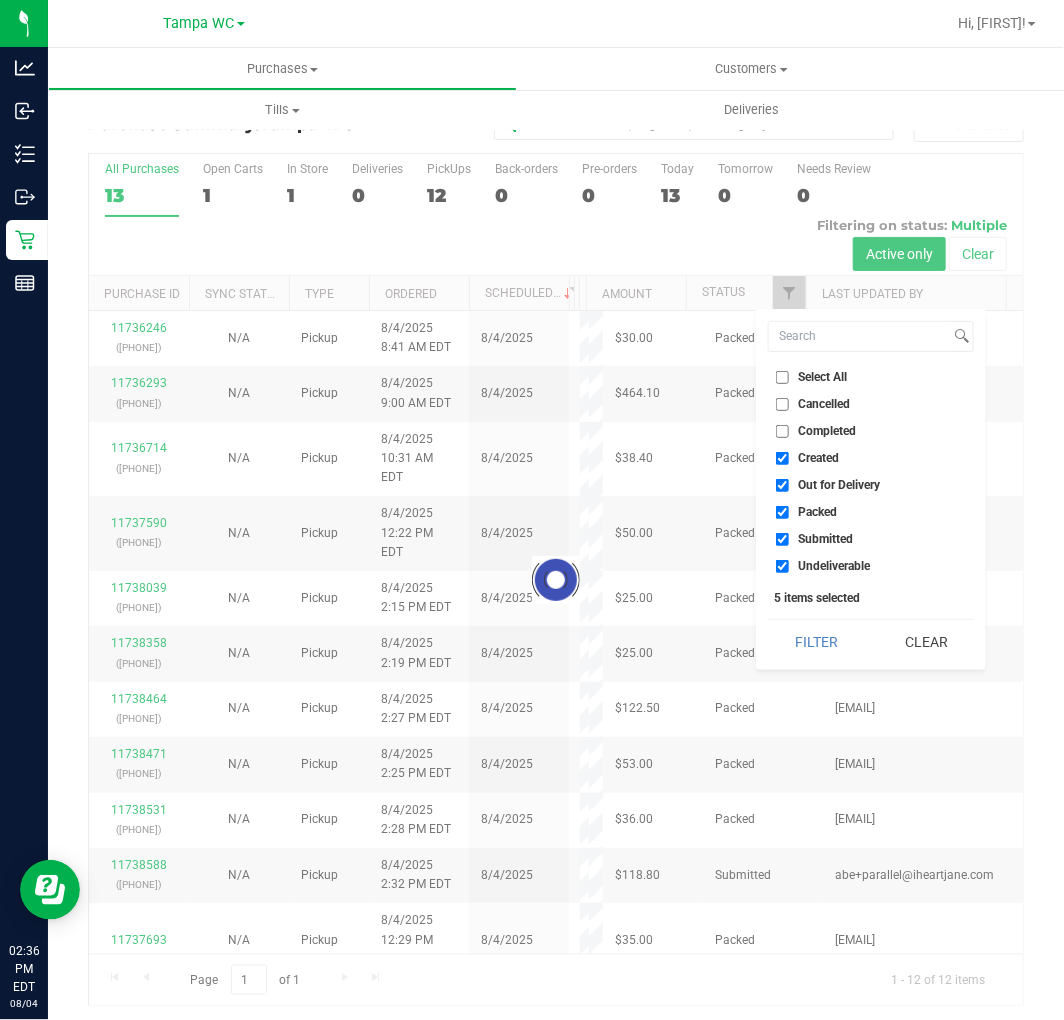 checkbox on "true" 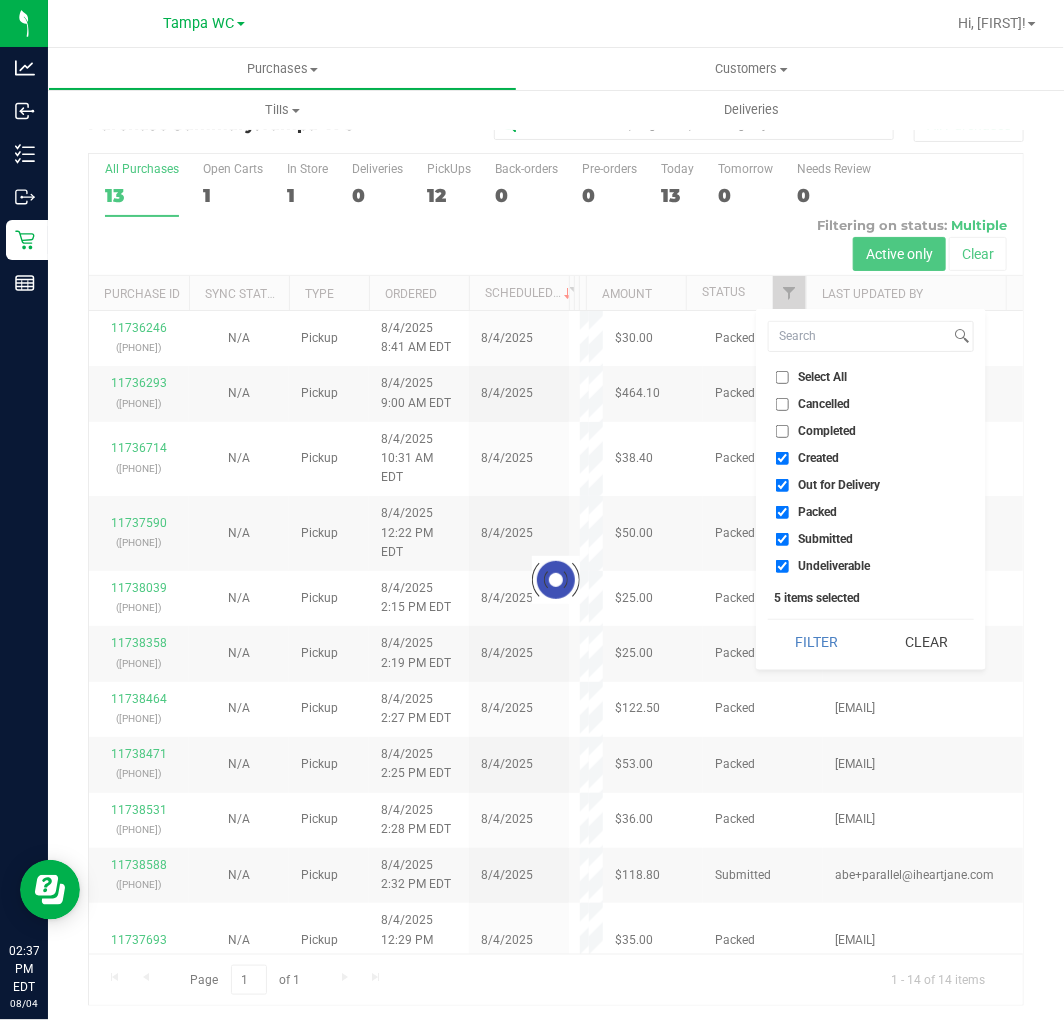 checkbox on "true" 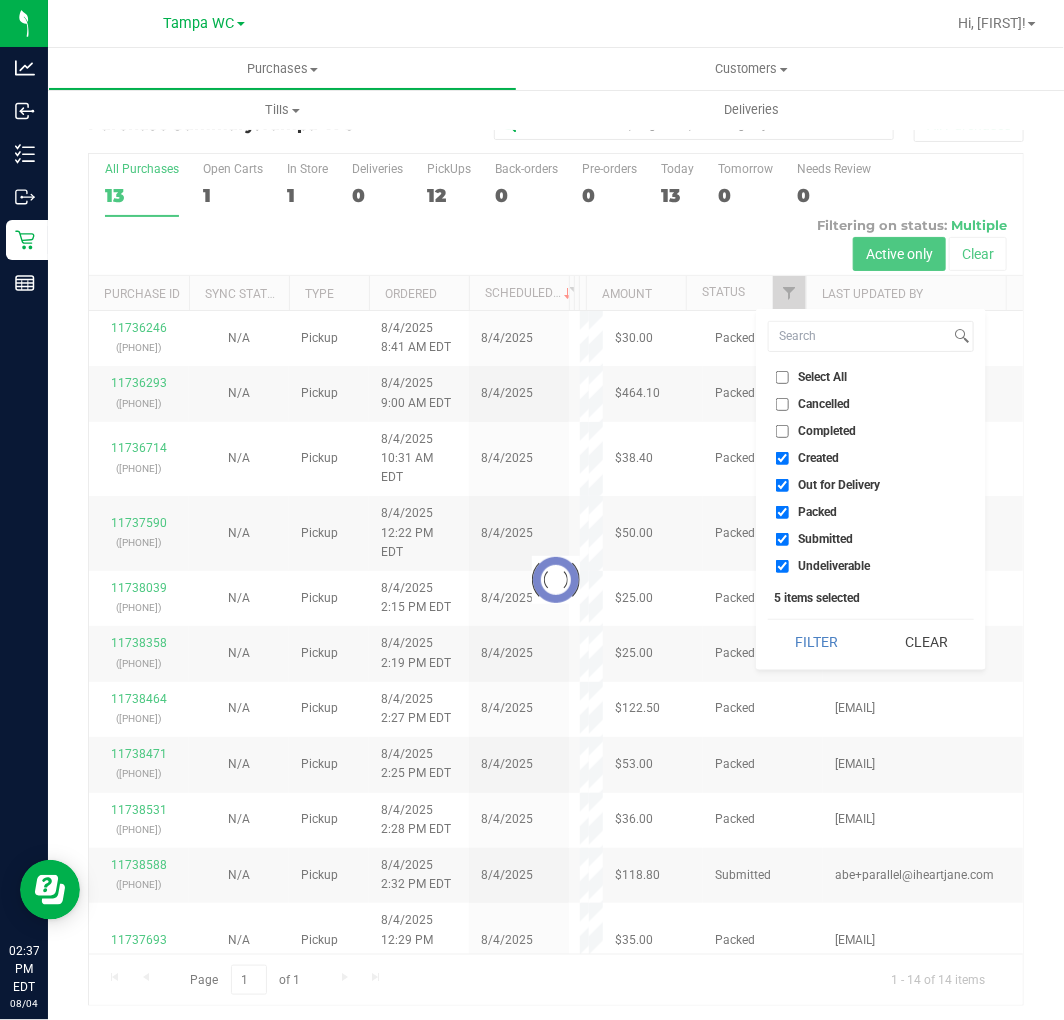 checkbox on "true" 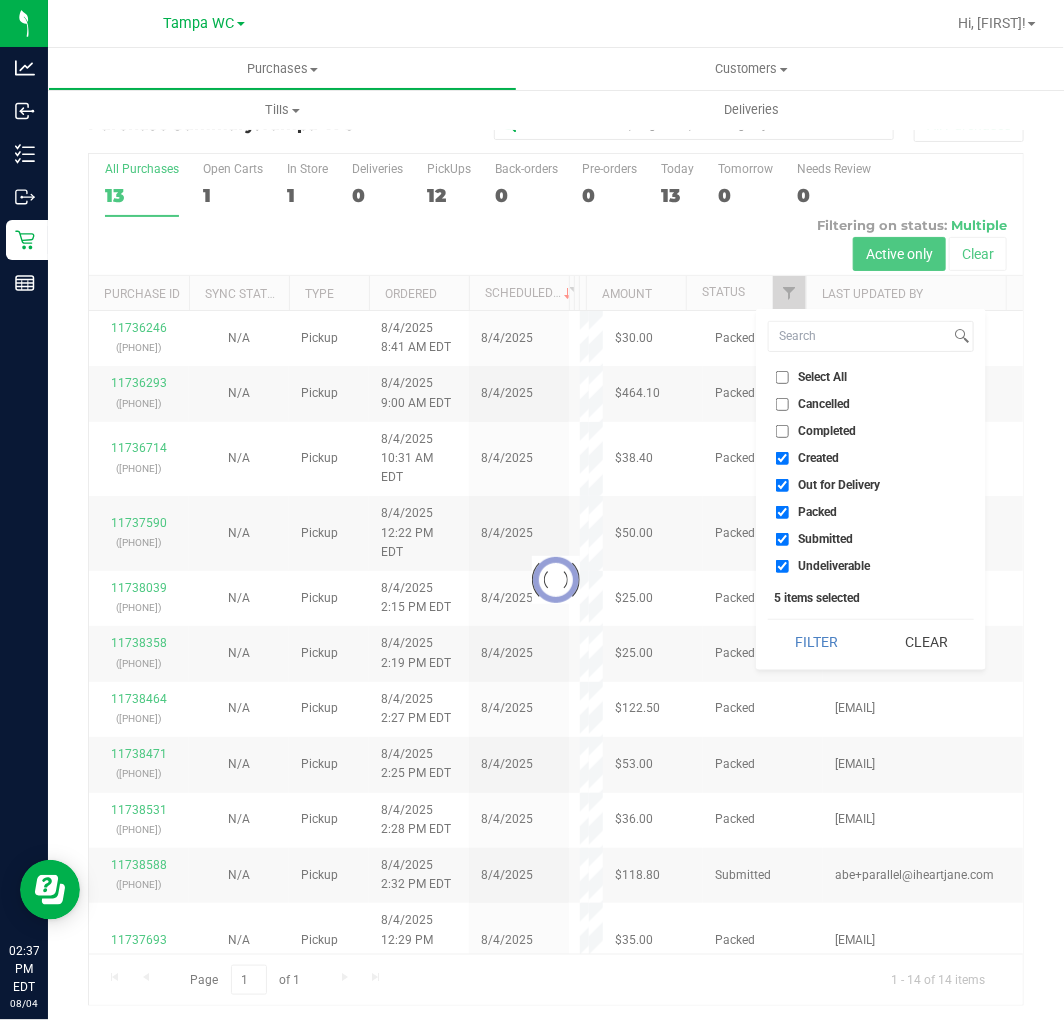 checkbox on "true" 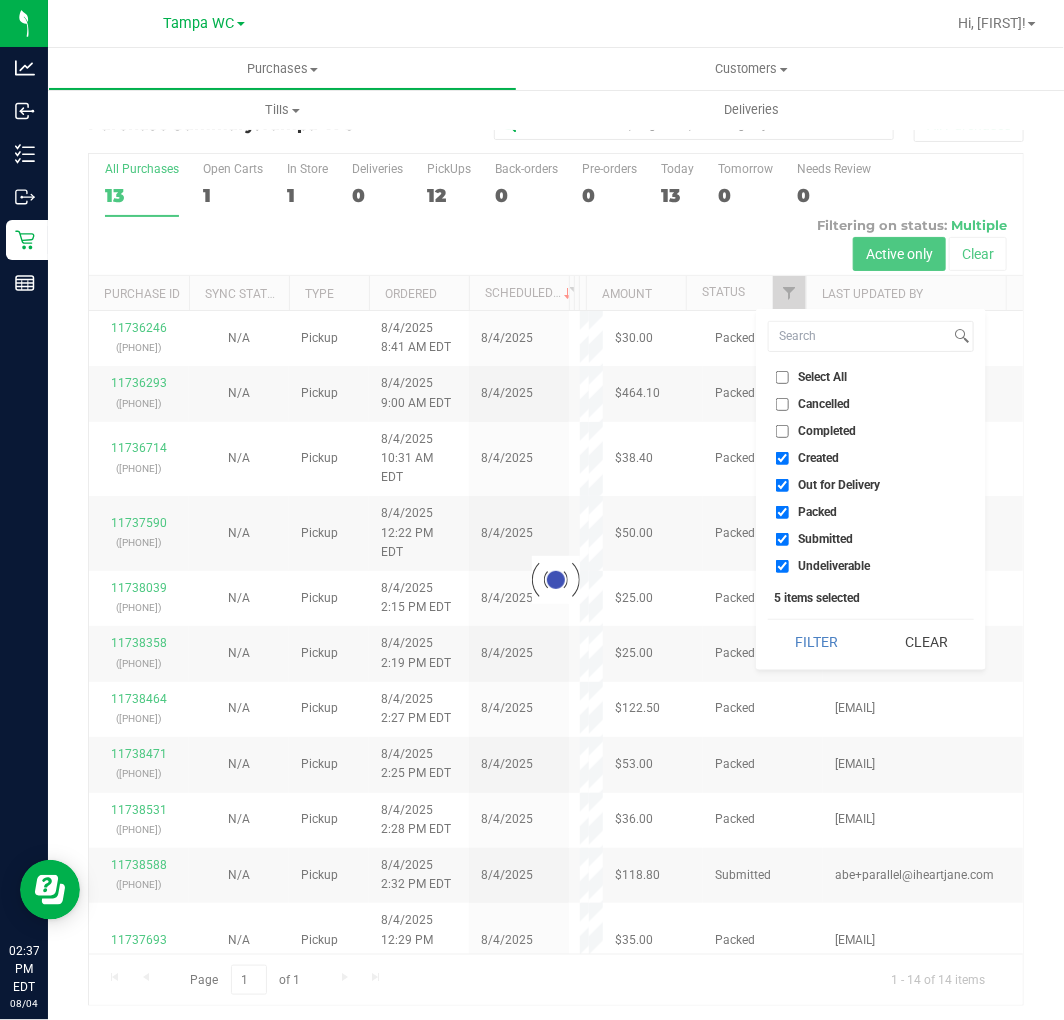 checkbox on "true" 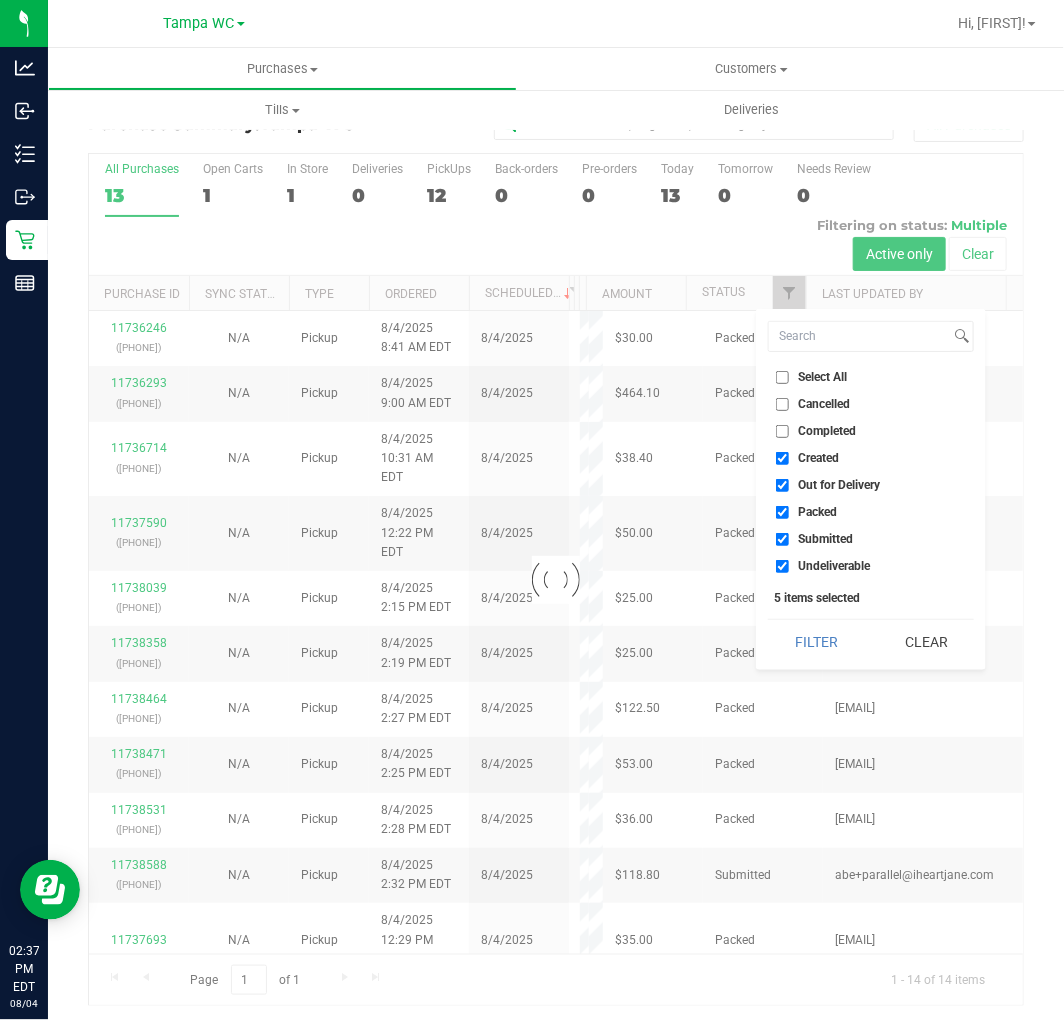 checkbox on "true" 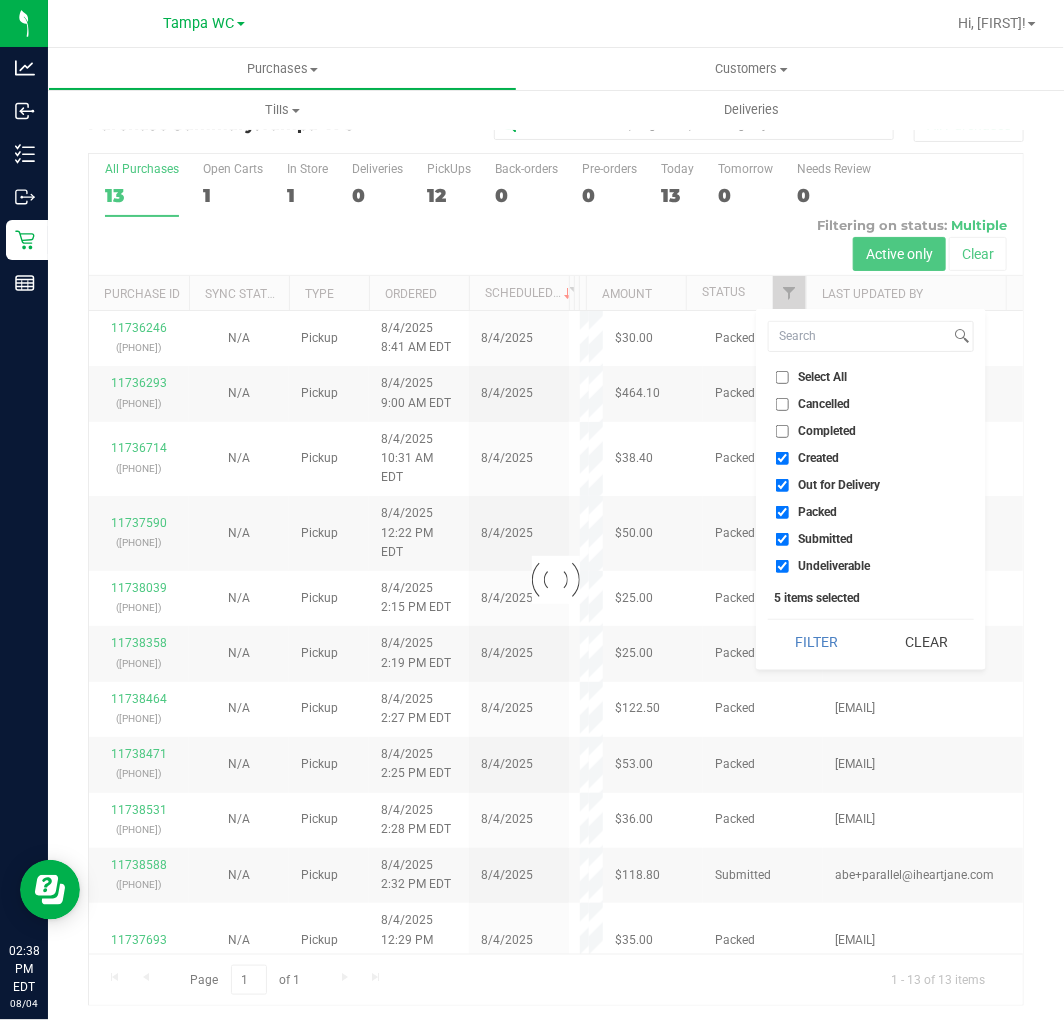 checkbox on "true" 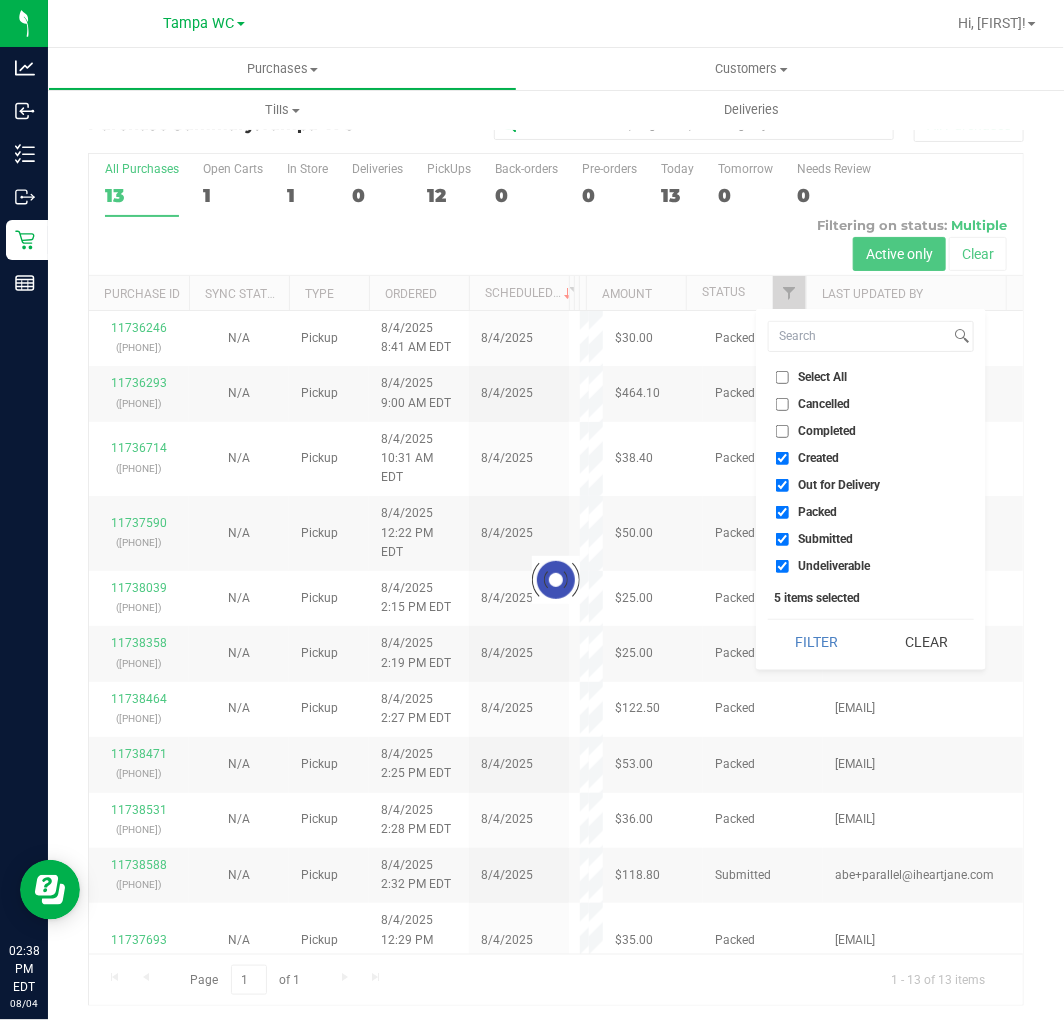 checkbox on "true" 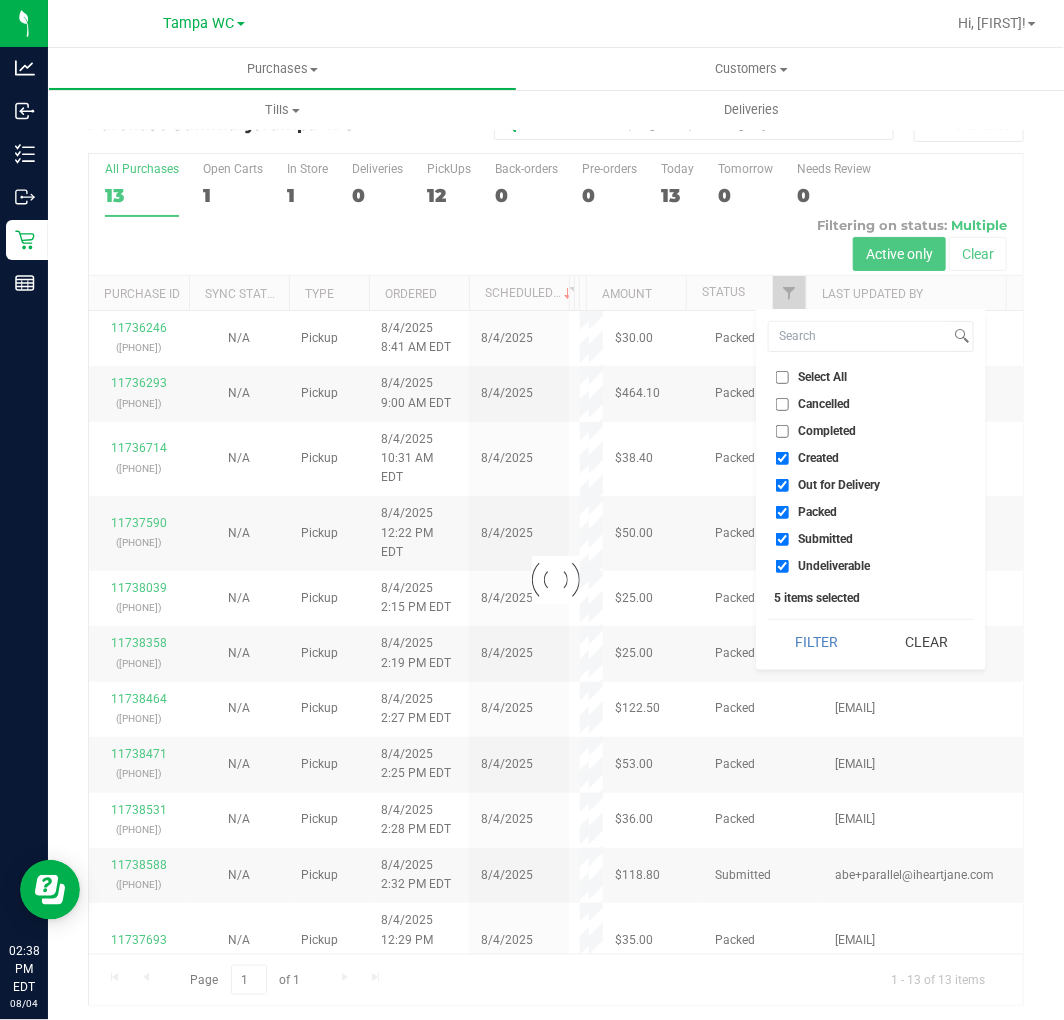checkbox on "true" 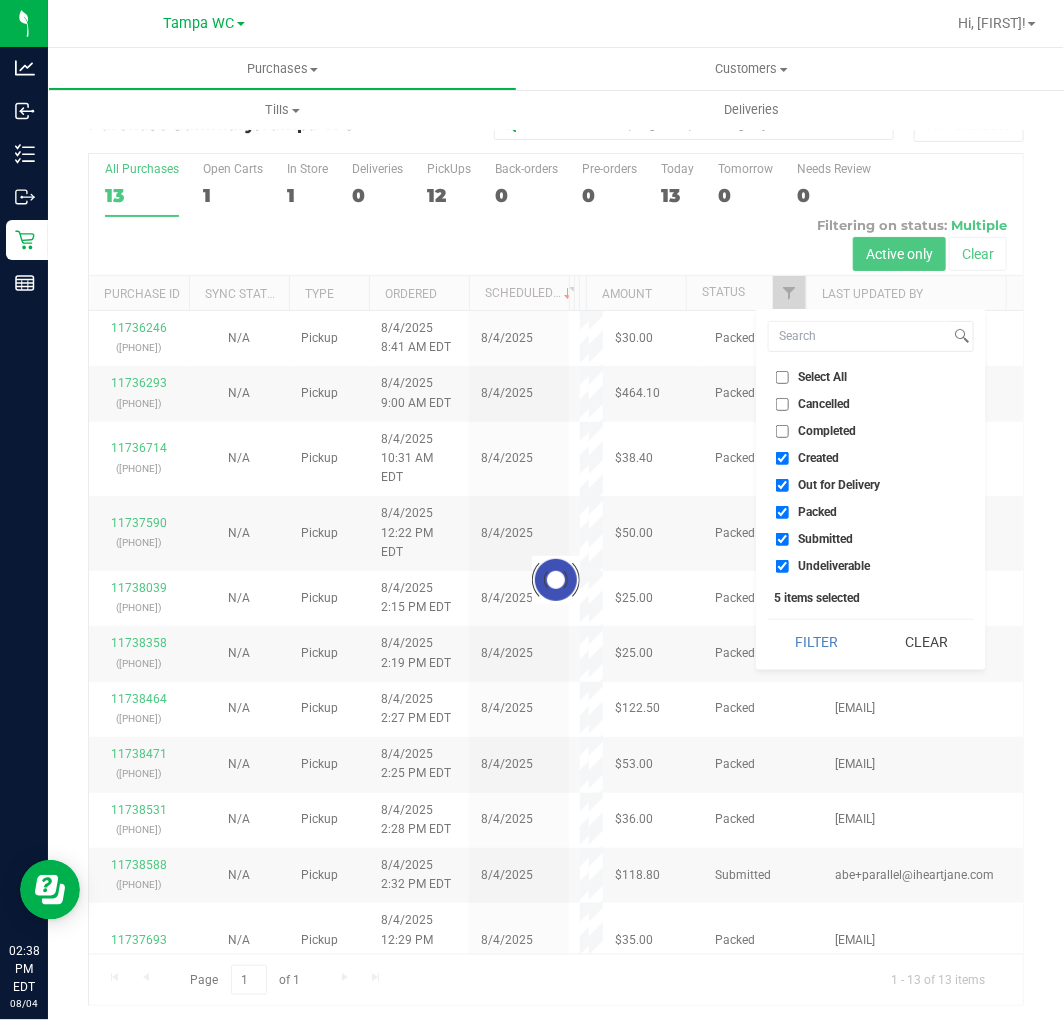 checkbox on "true" 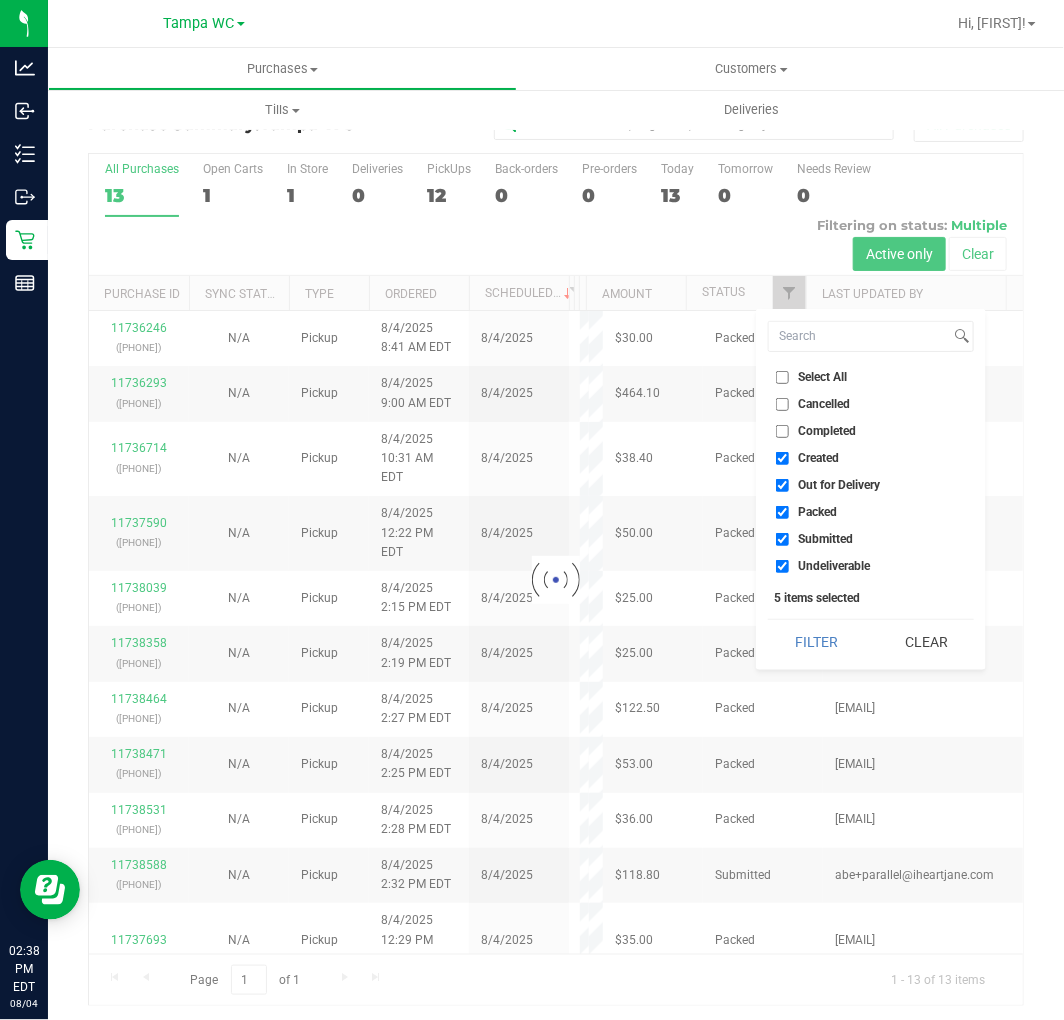 checkbox on "true" 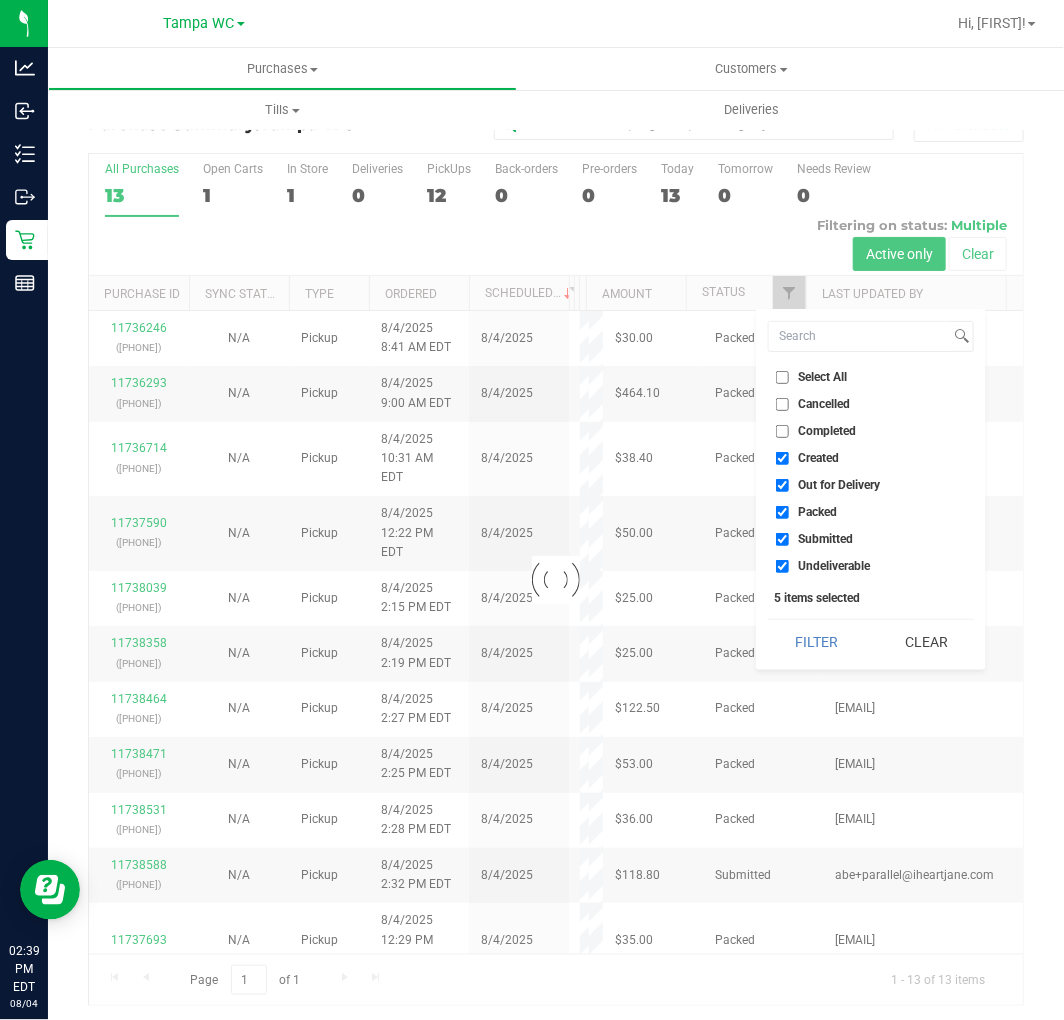 checkbox on "true" 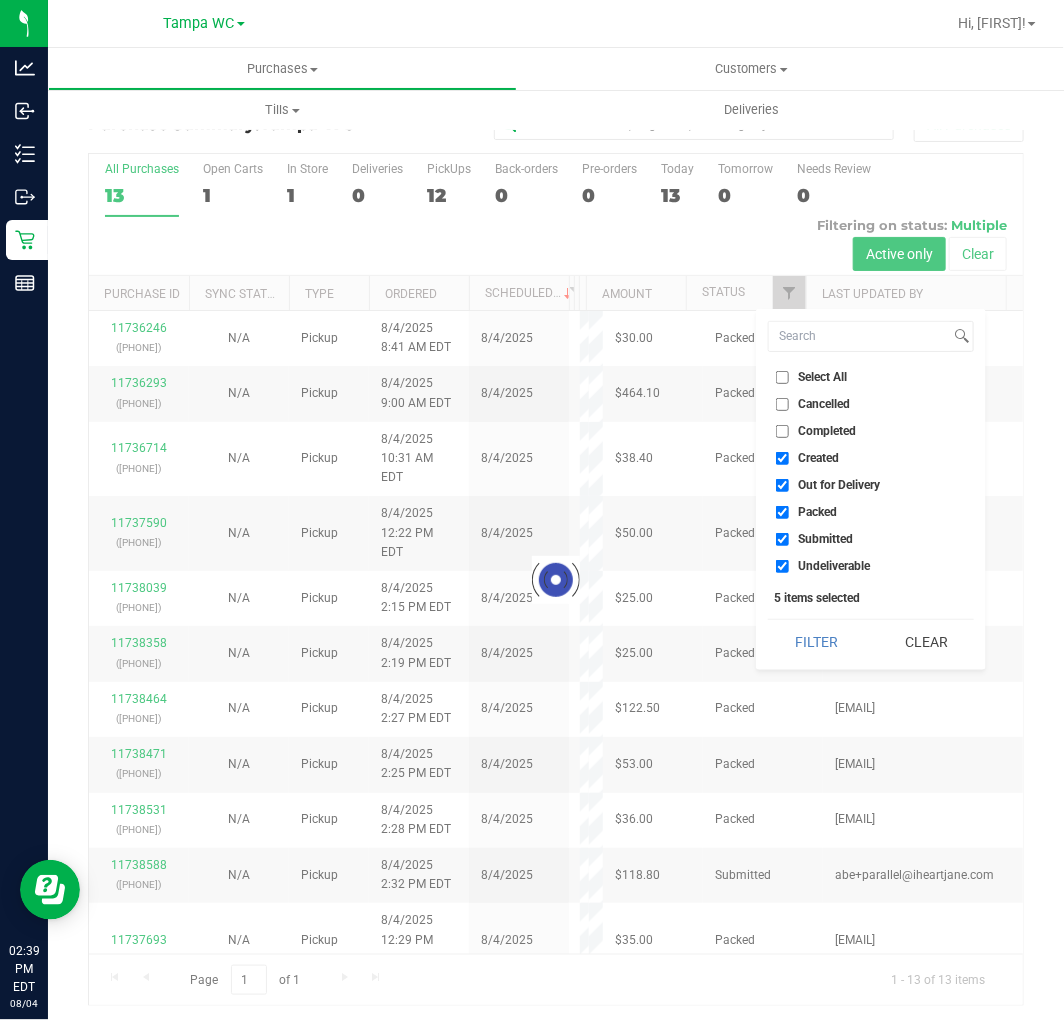 checkbox on "true" 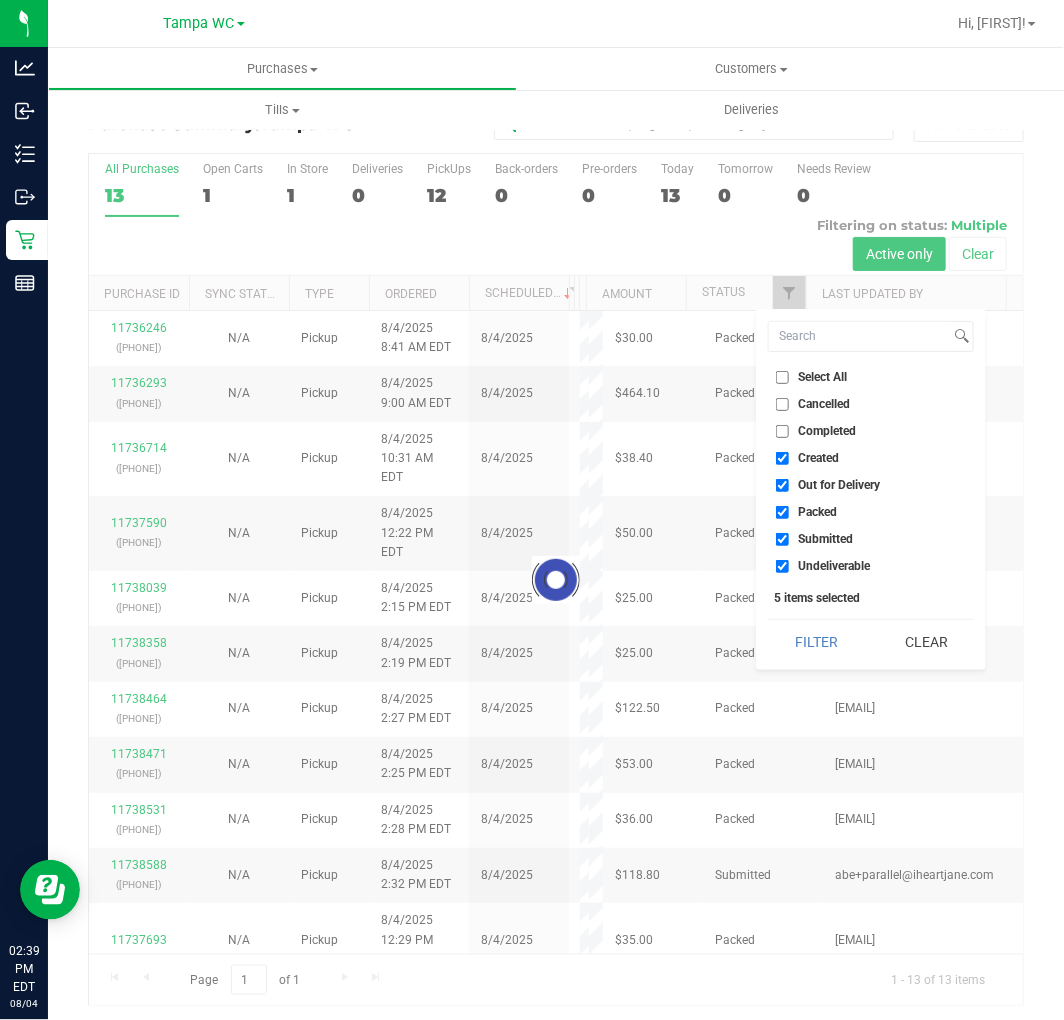checkbox on "true" 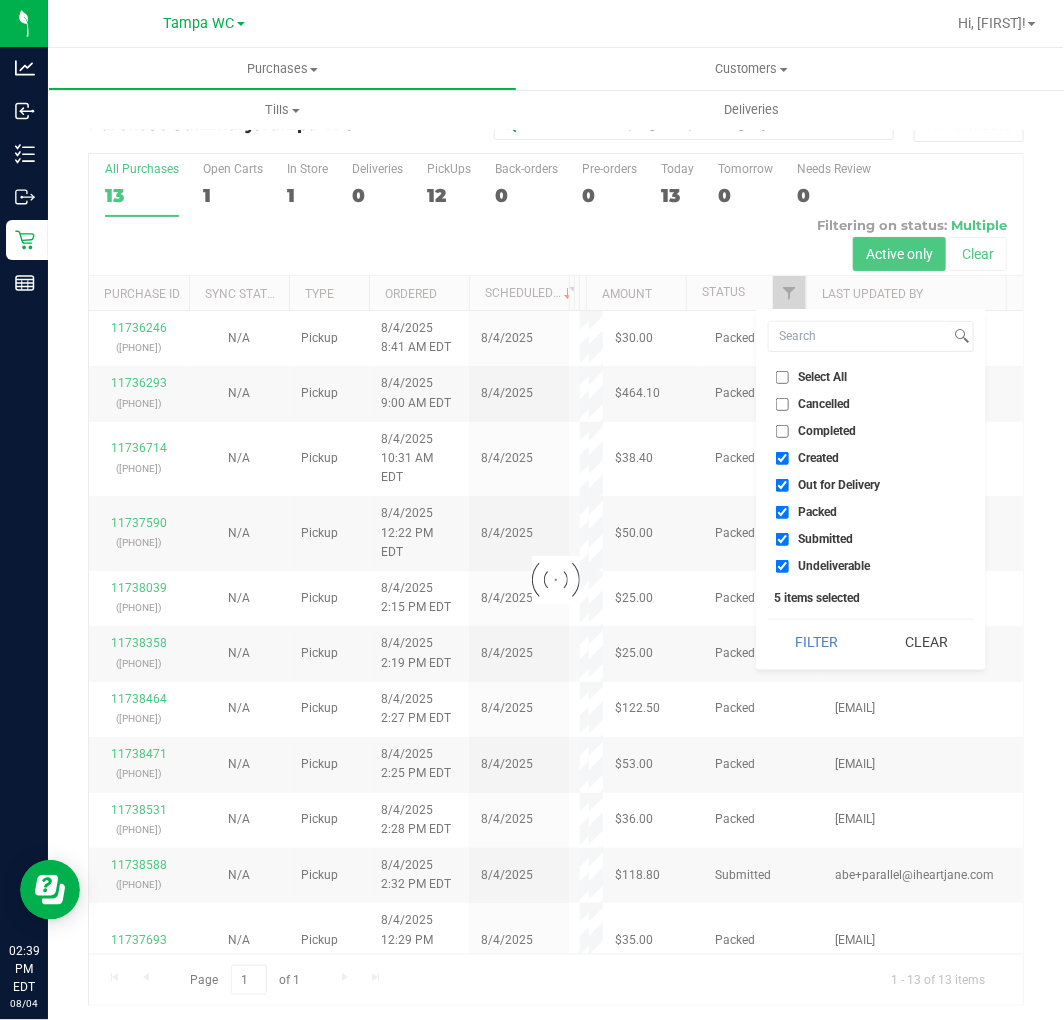 checkbox on "true" 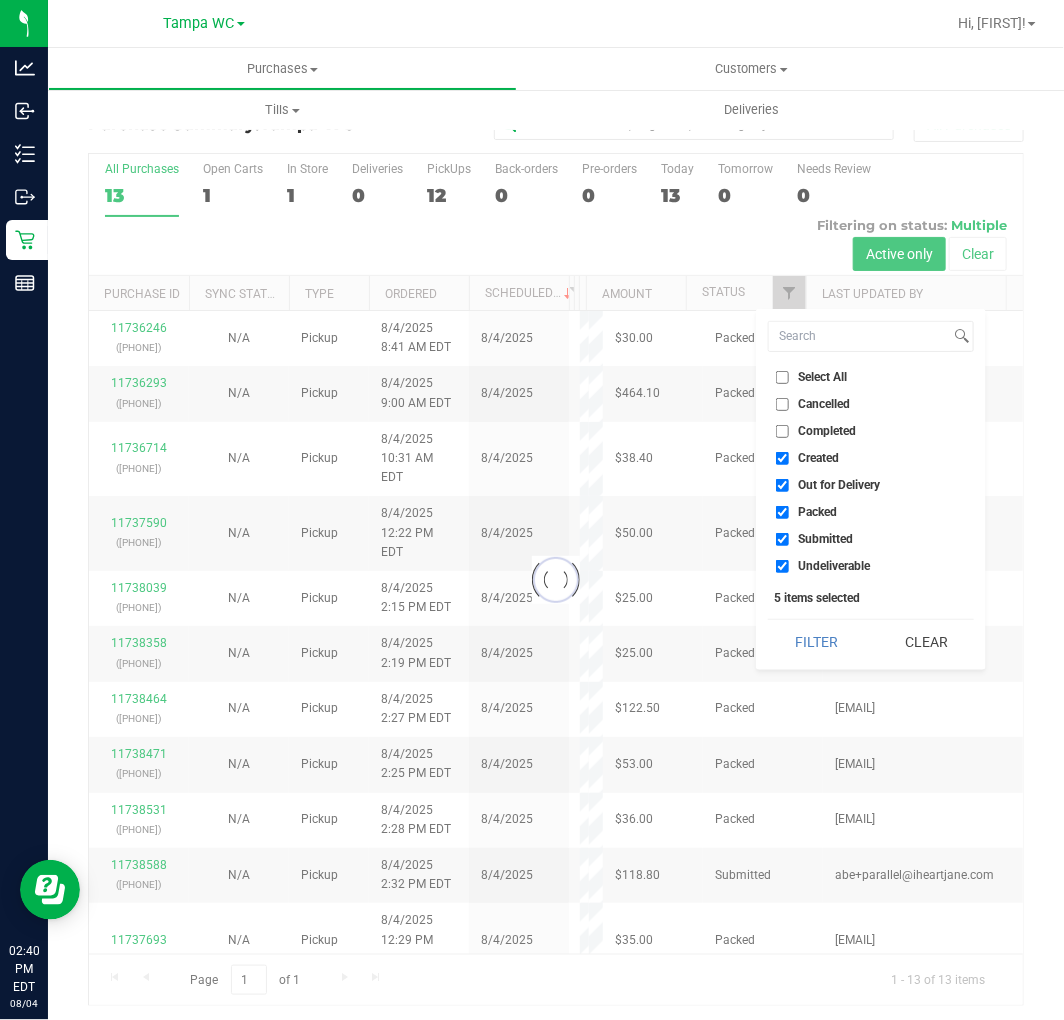 checkbox on "true" 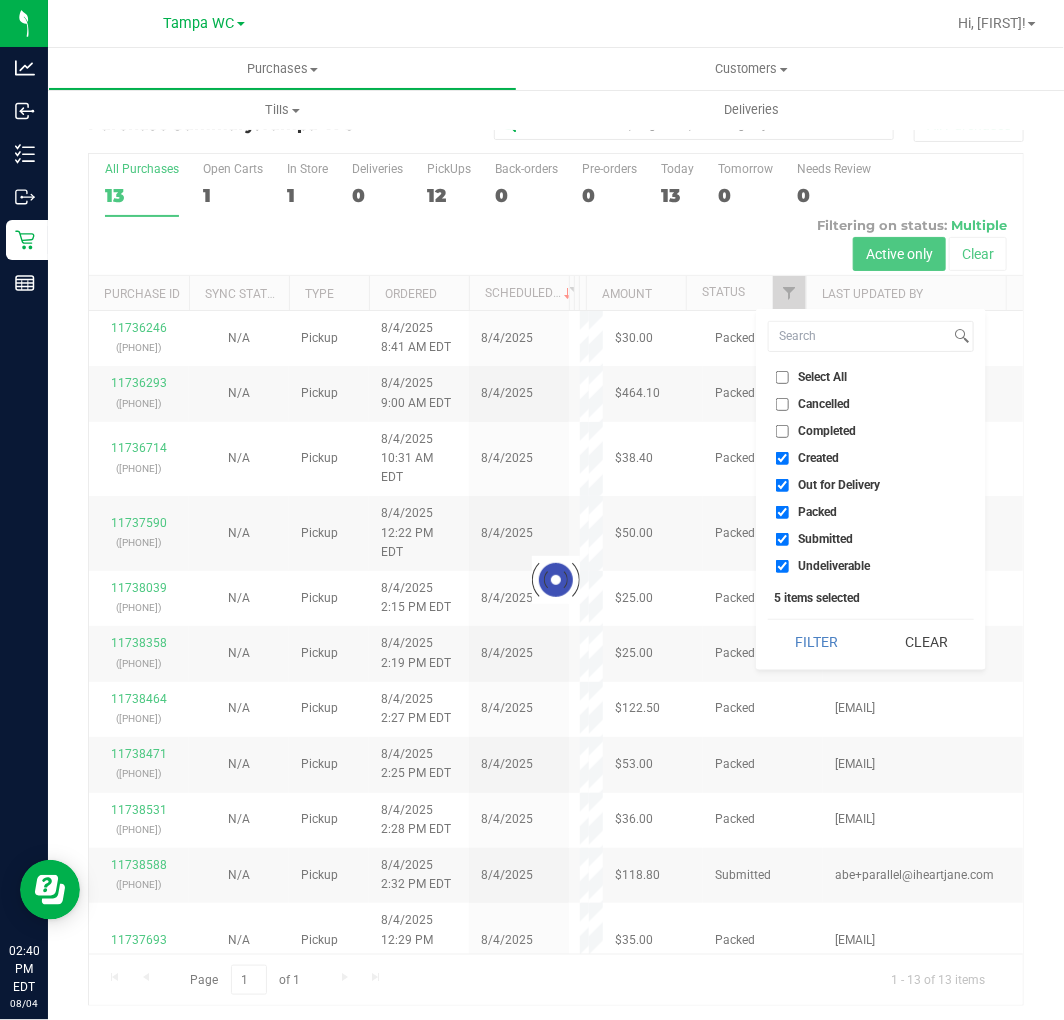 checkbox on "true" 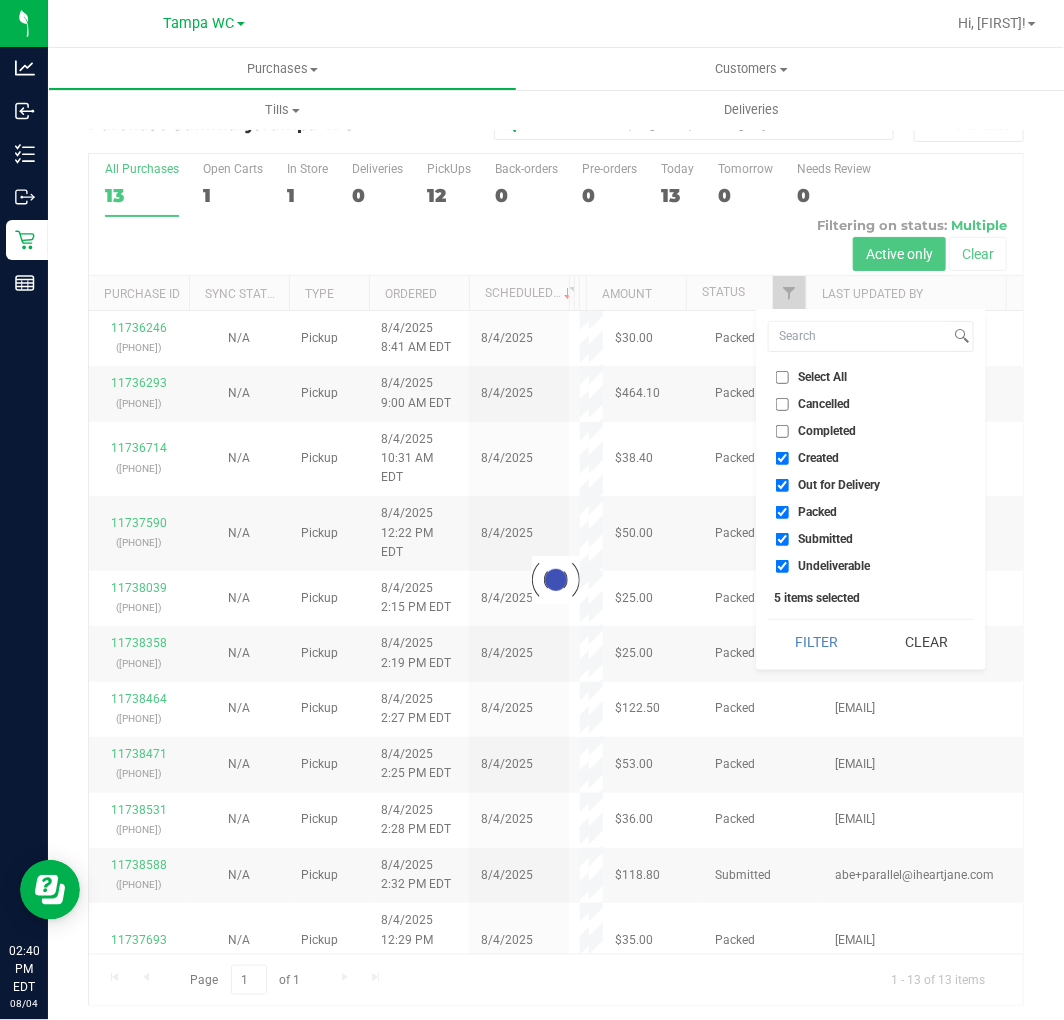 checkbox on "true" 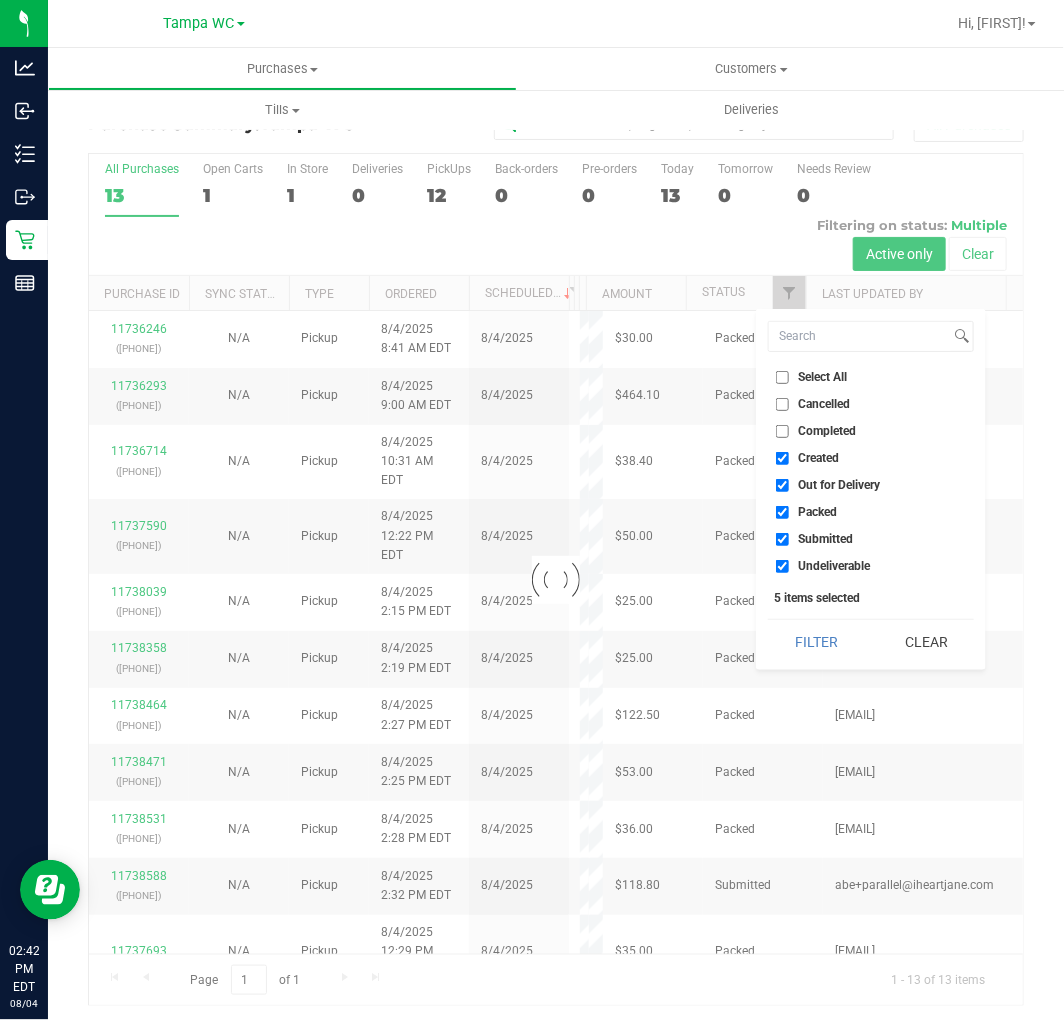 checkbox on "true" 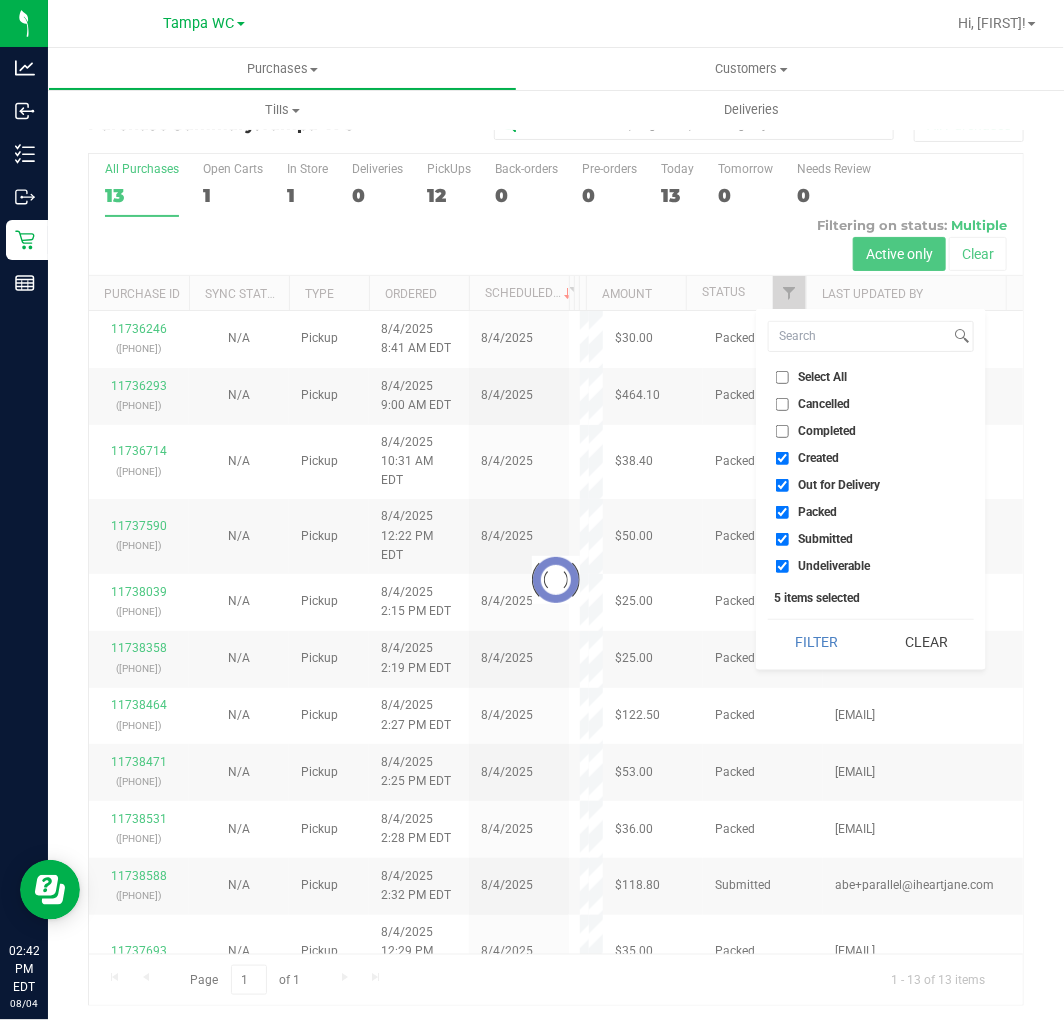 checkbox on "true" 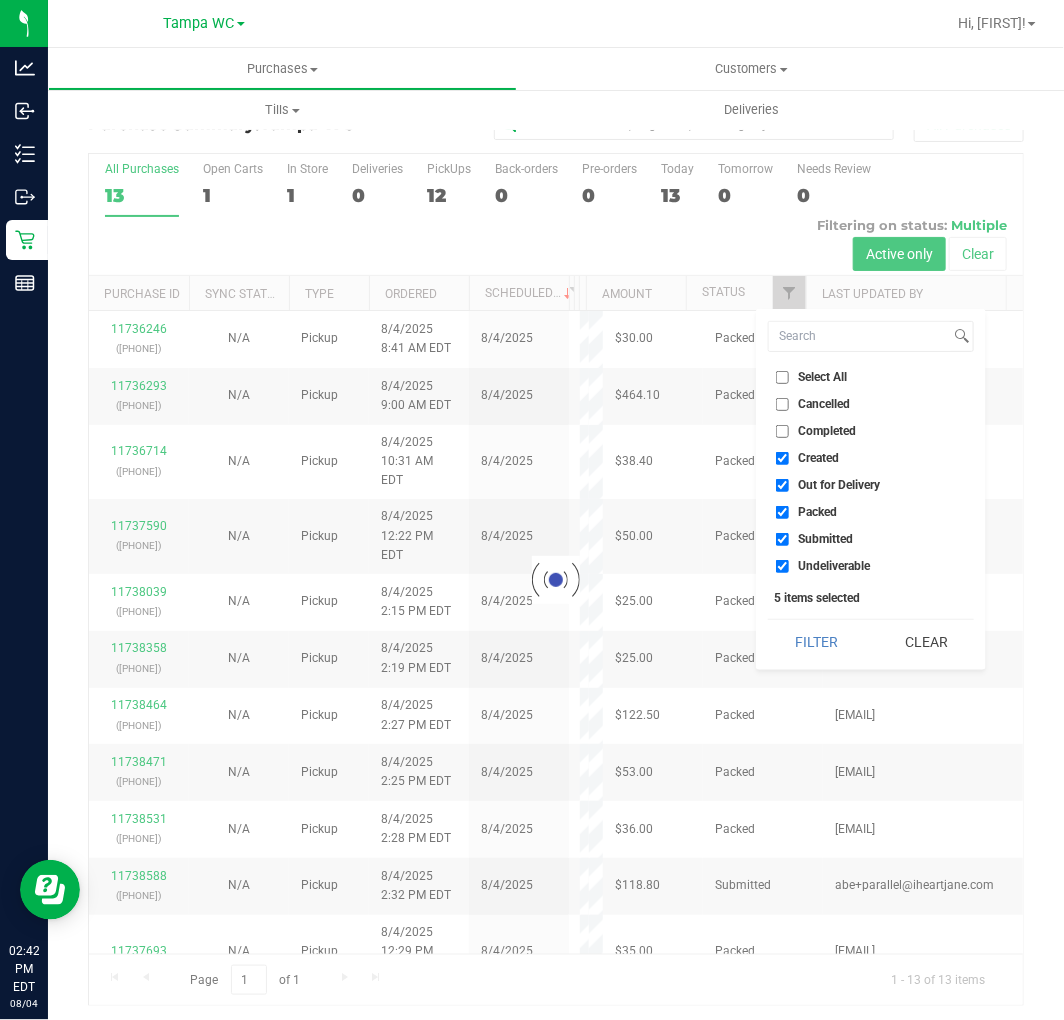 checkbox on "true" 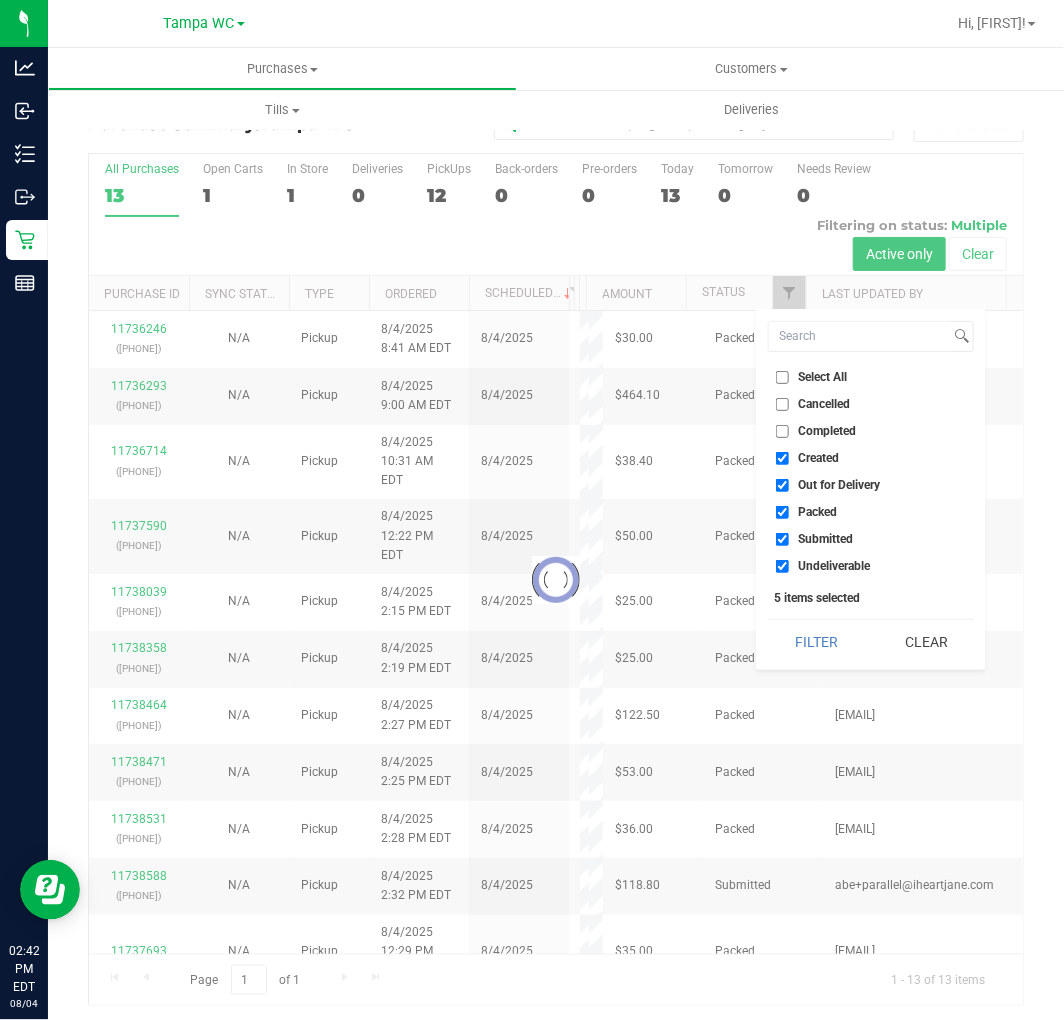 checkbox on "true" 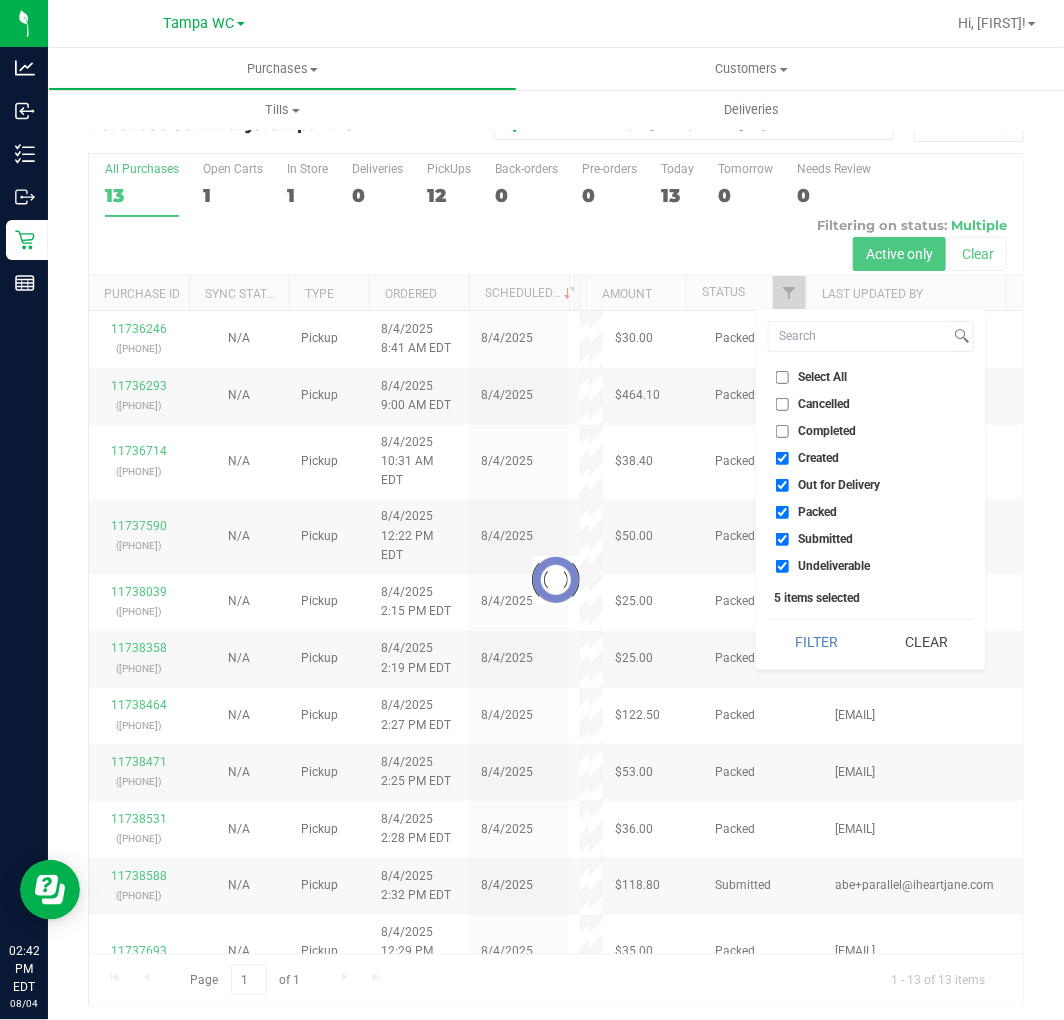 checkbox on "true" 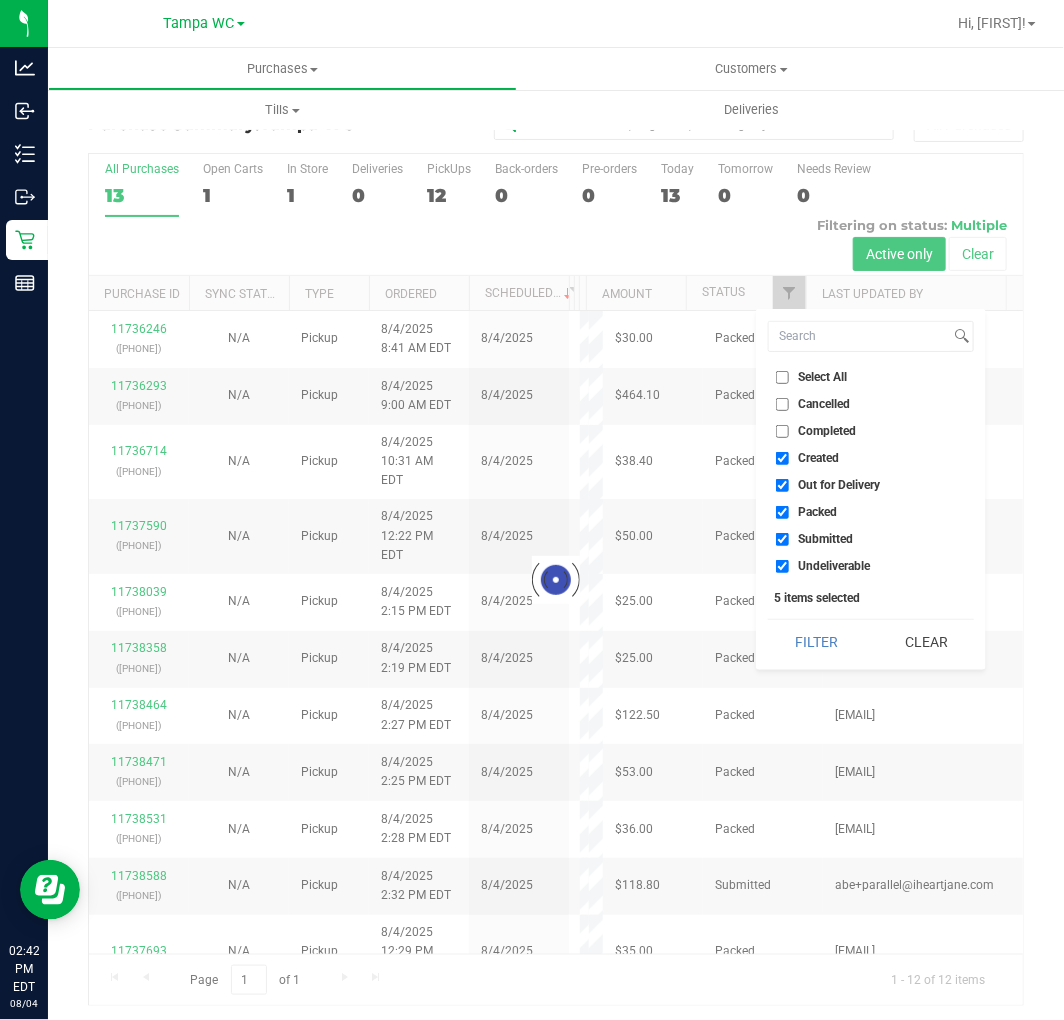checkbox on "true" 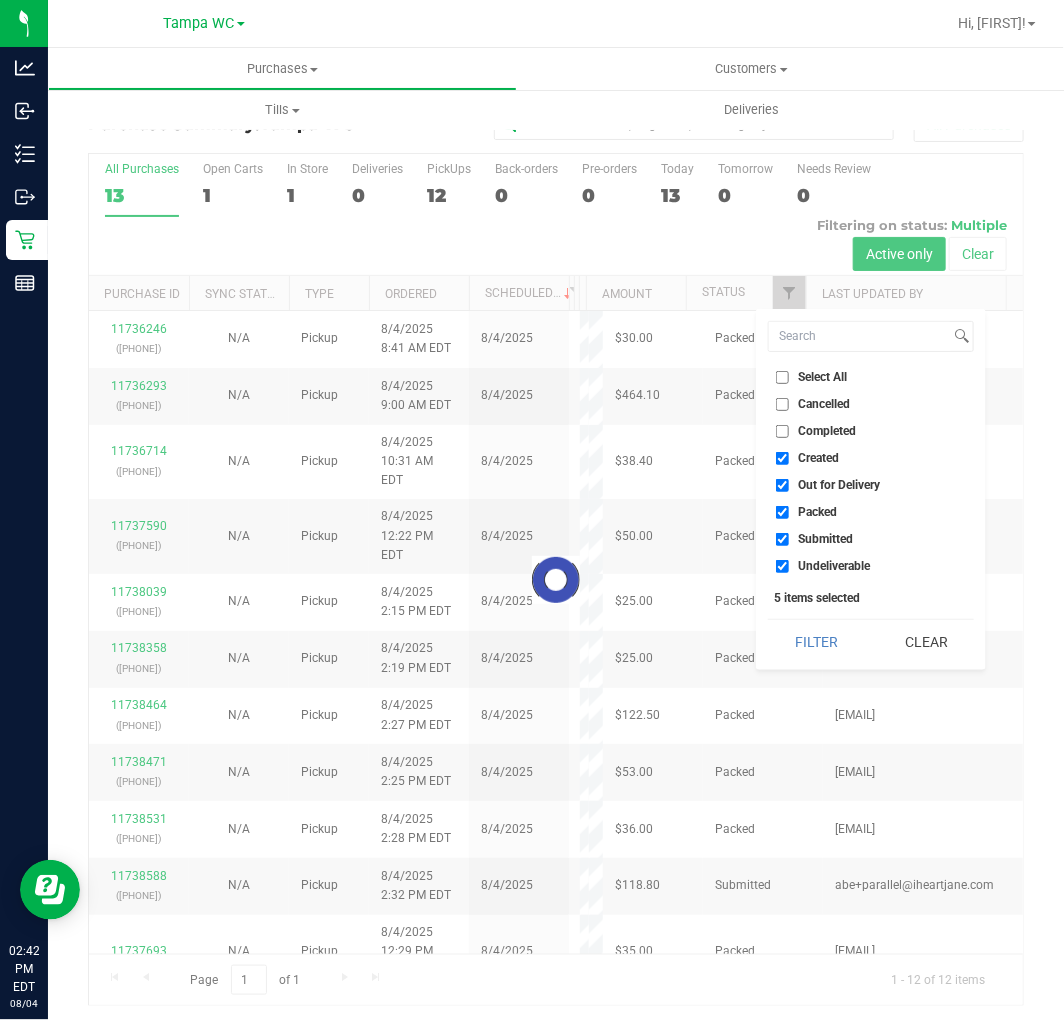 checkbox on "true" 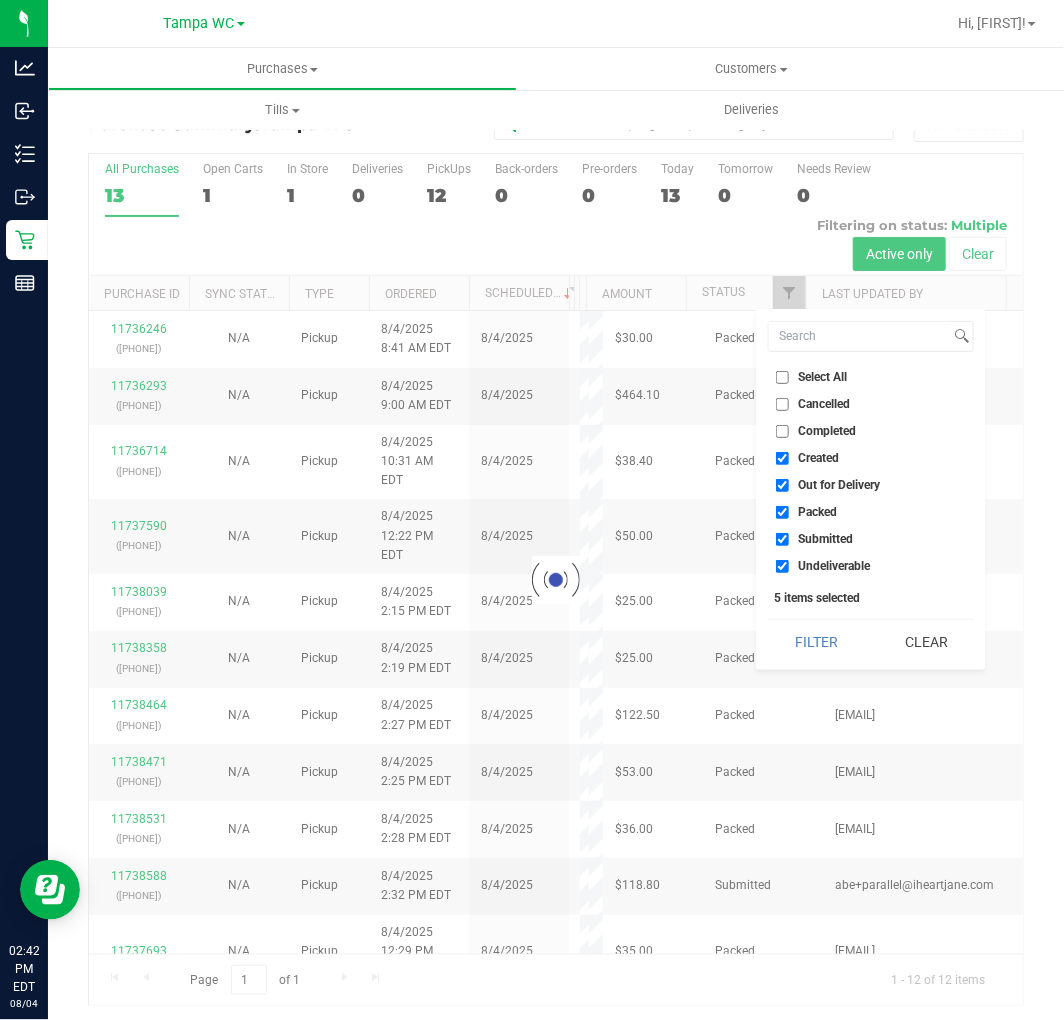 checkbox on "true" 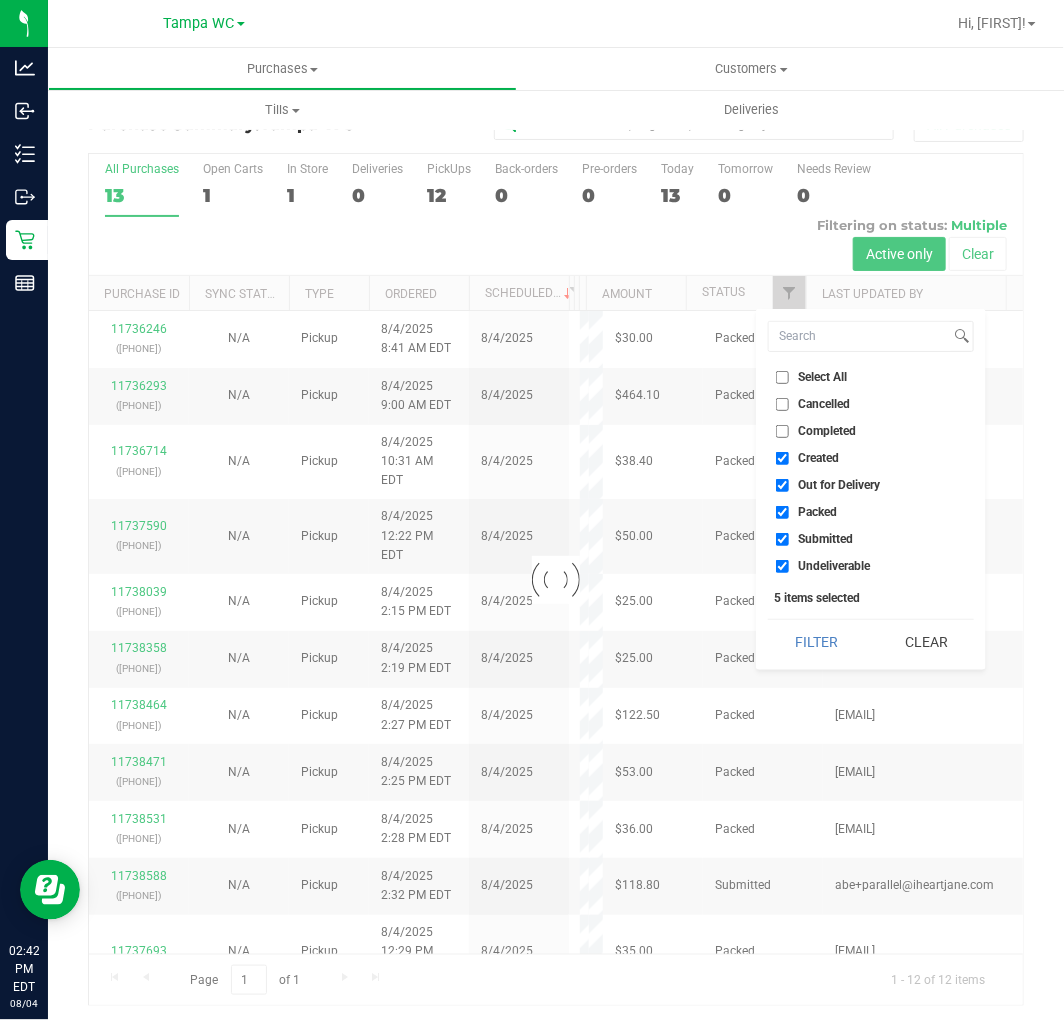 checkbox on "true" 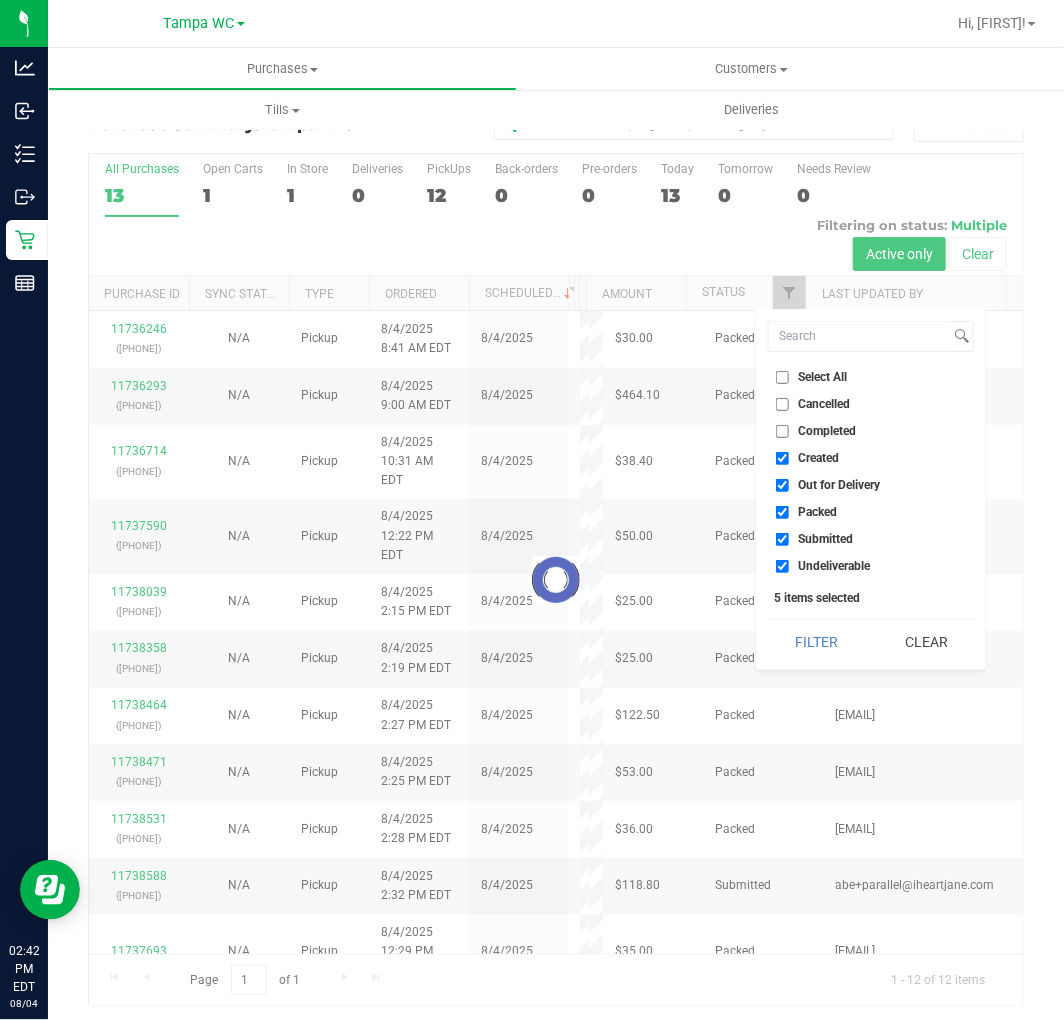 checkbox on "true" 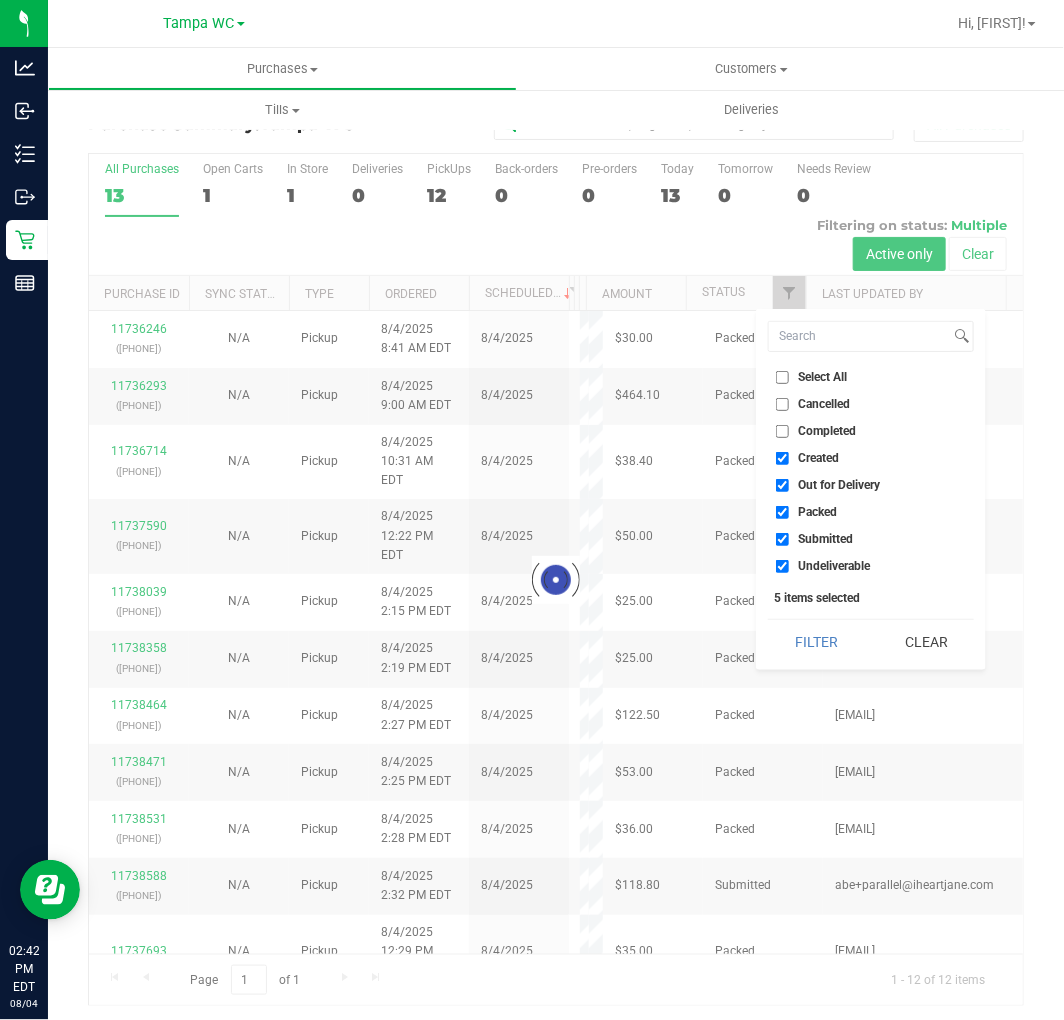 checkbox on "true" 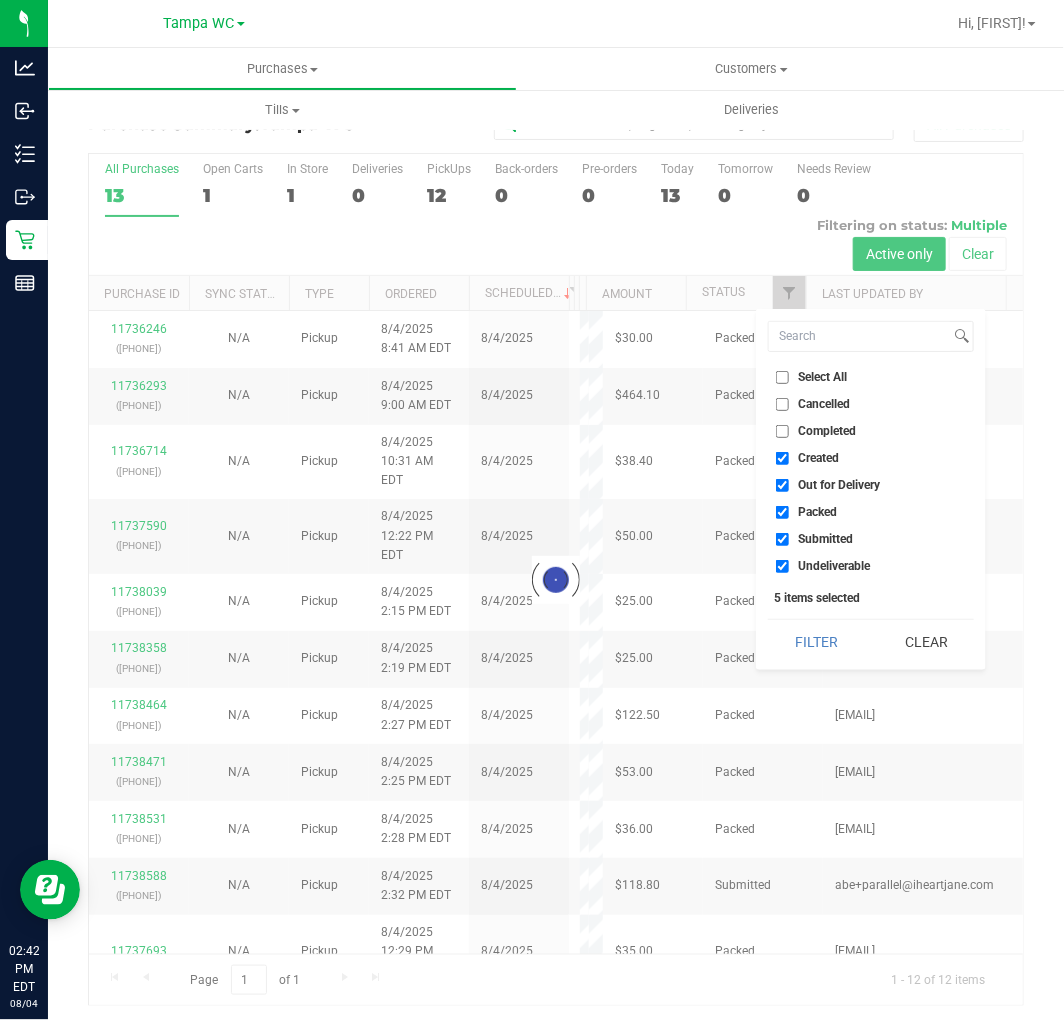 checkbox on "true" 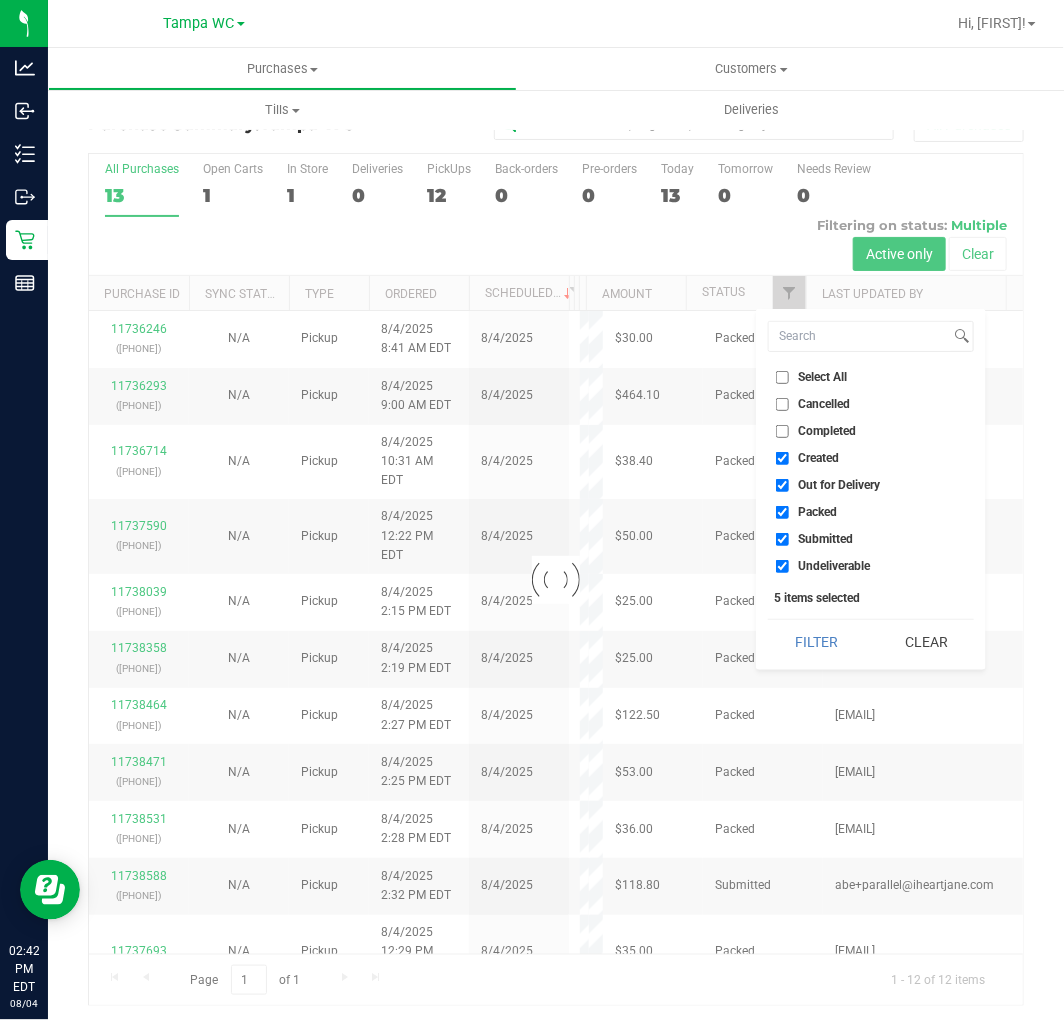checkbox on "true" 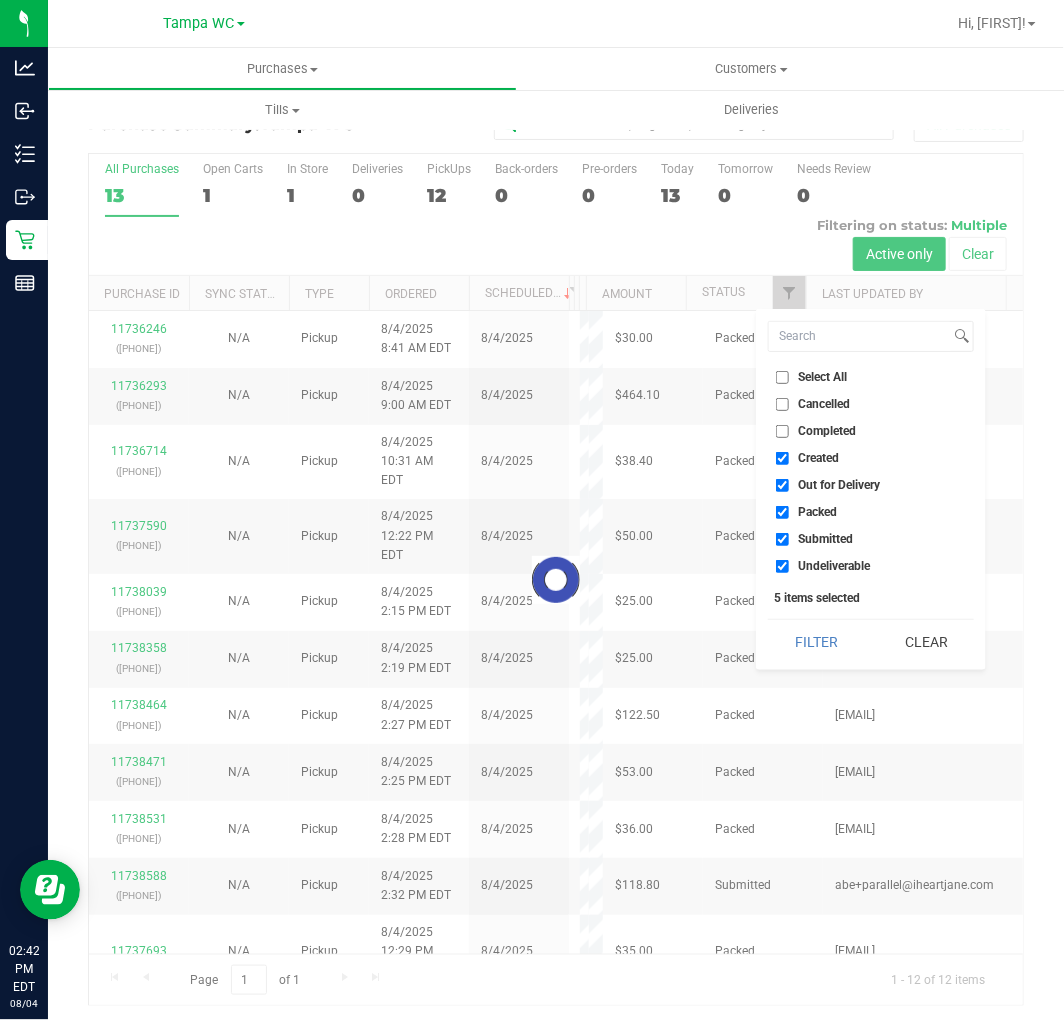 checkbox on "true" 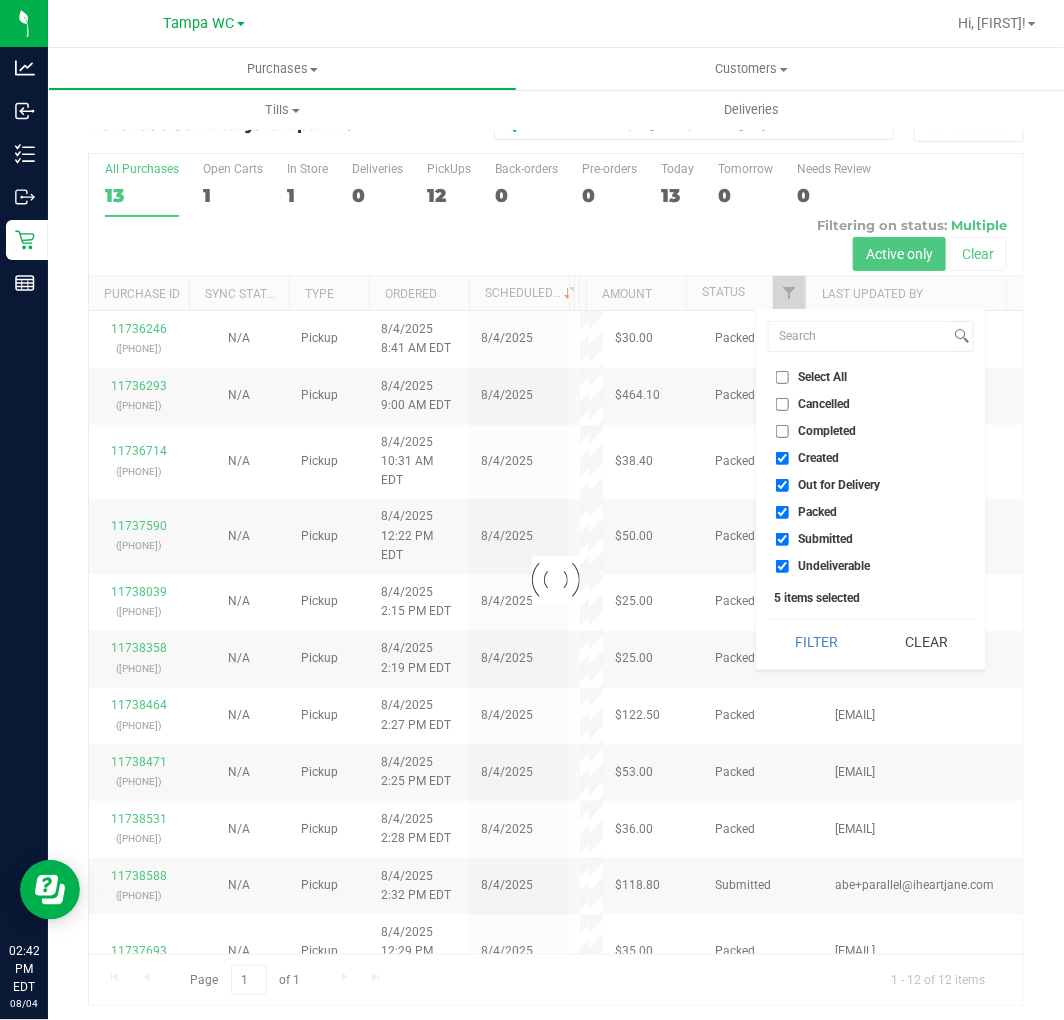checkbox on "true" 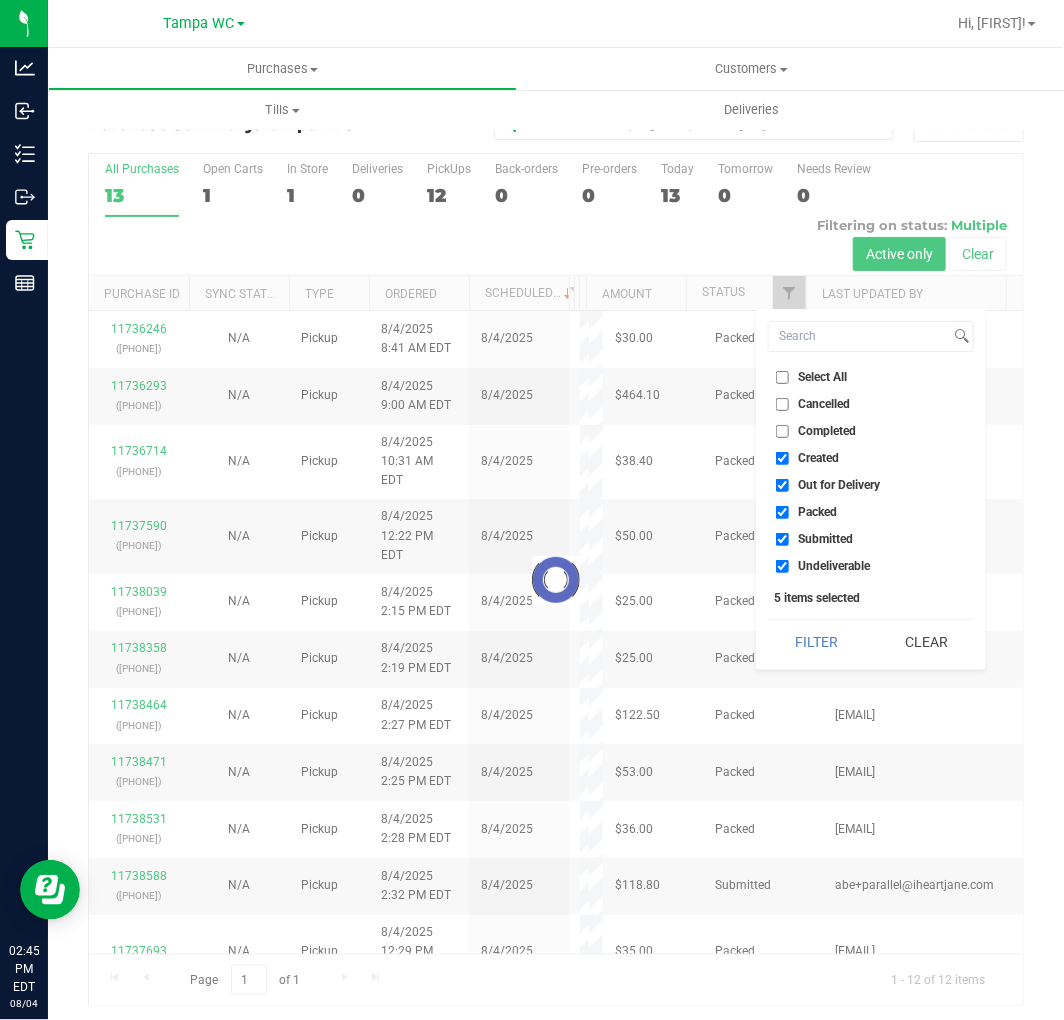 checkbox on "true" 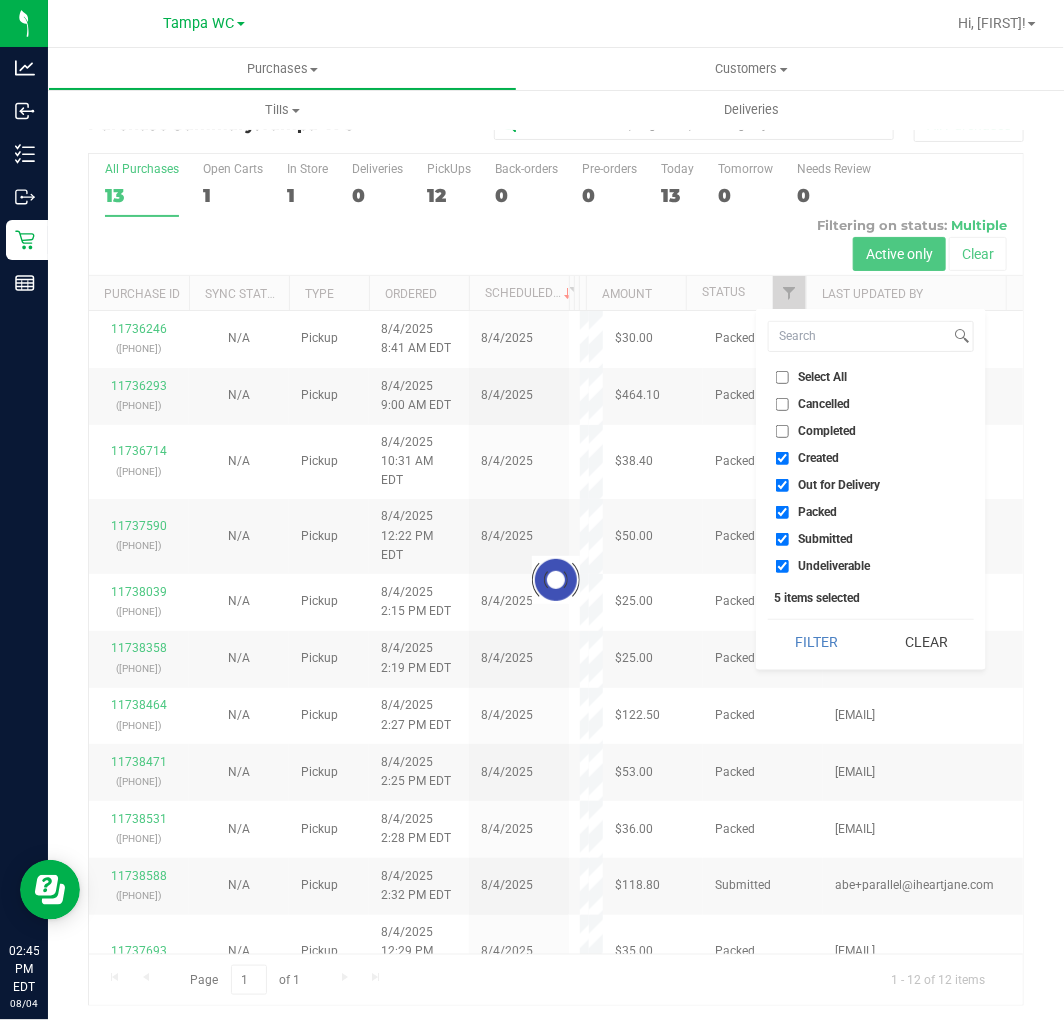checkbox on "true" 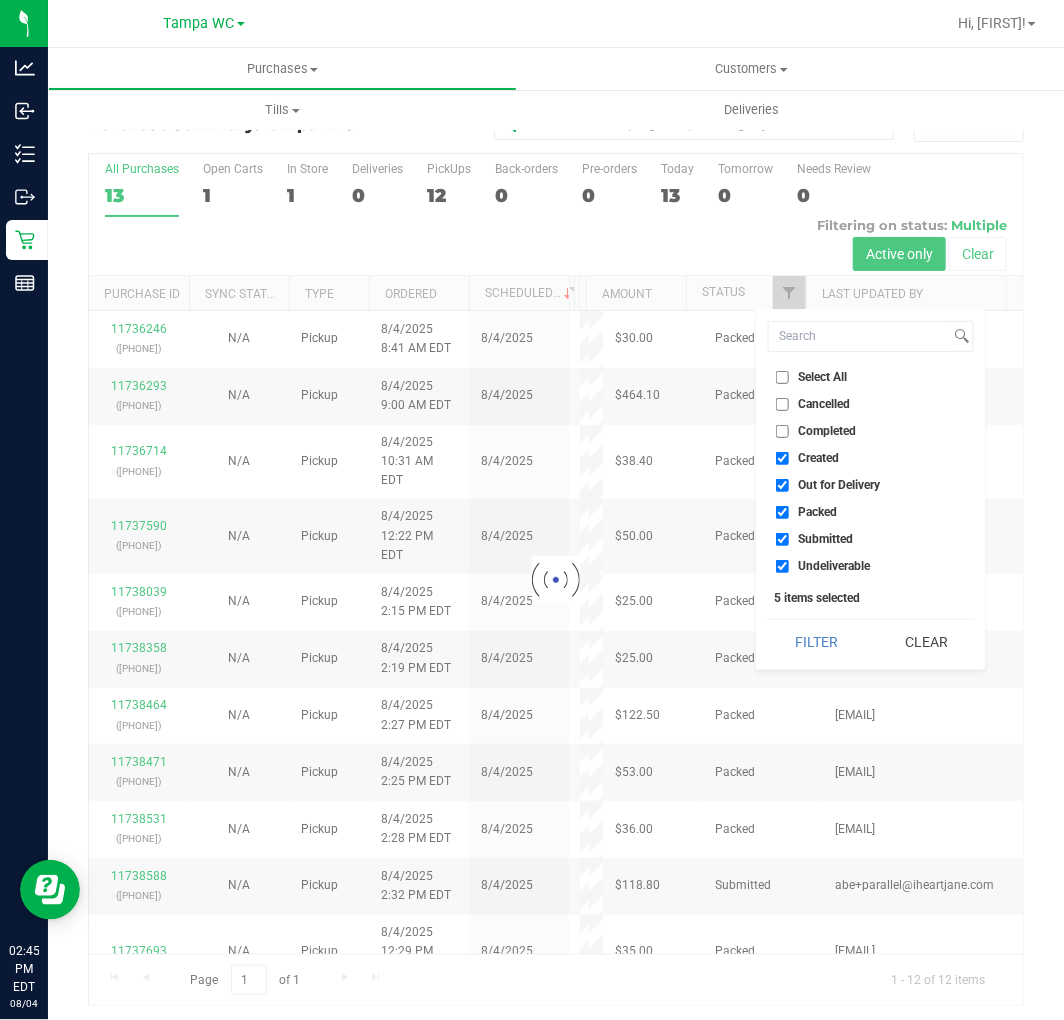 checkbox on "true" 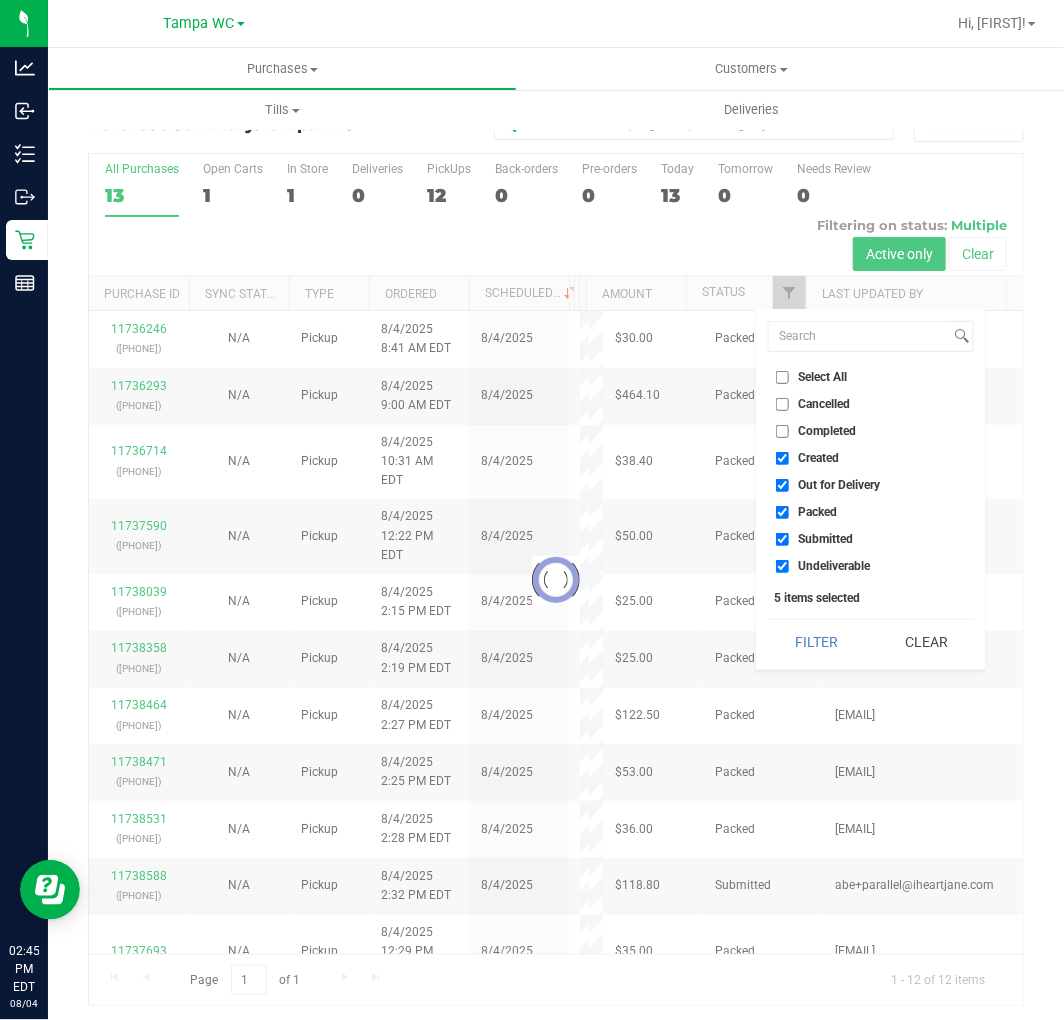 checkbox on "true" 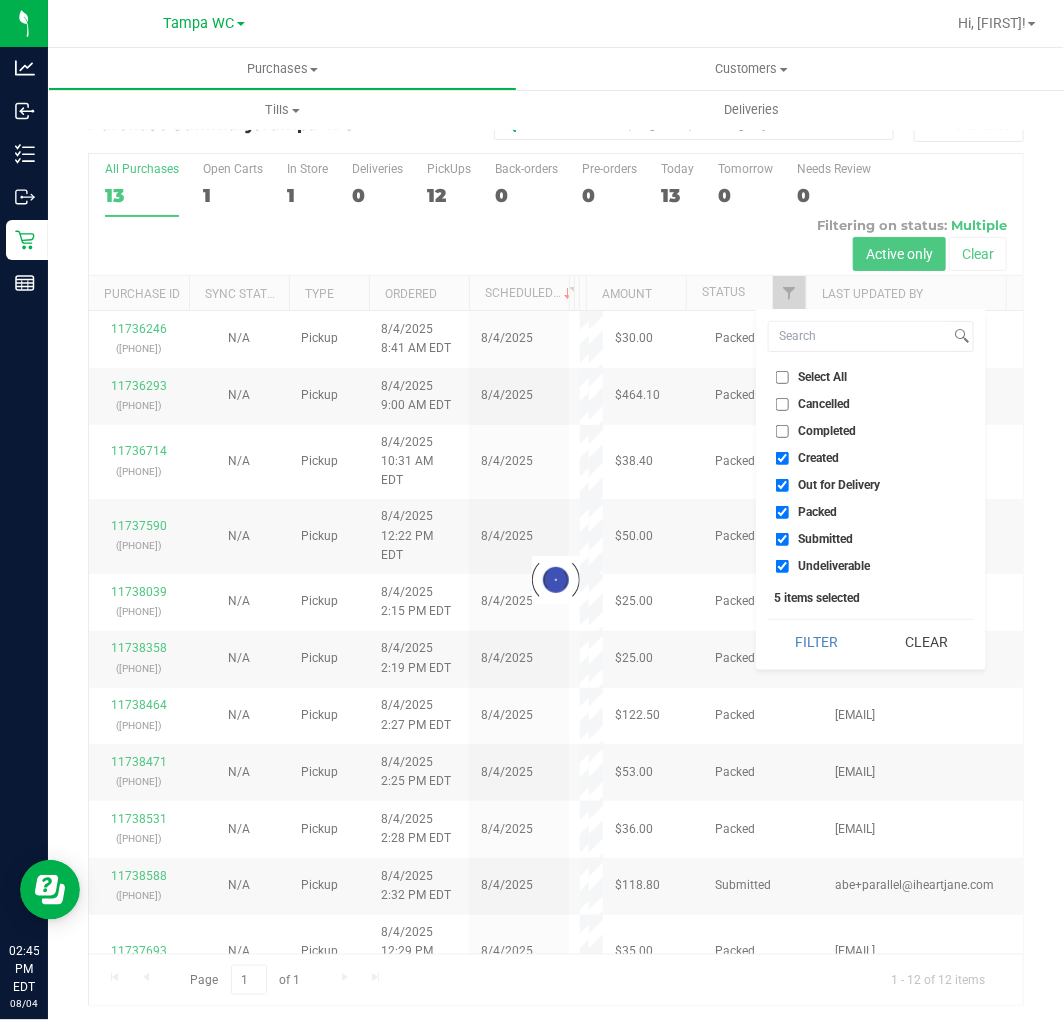 checkbox on "true" 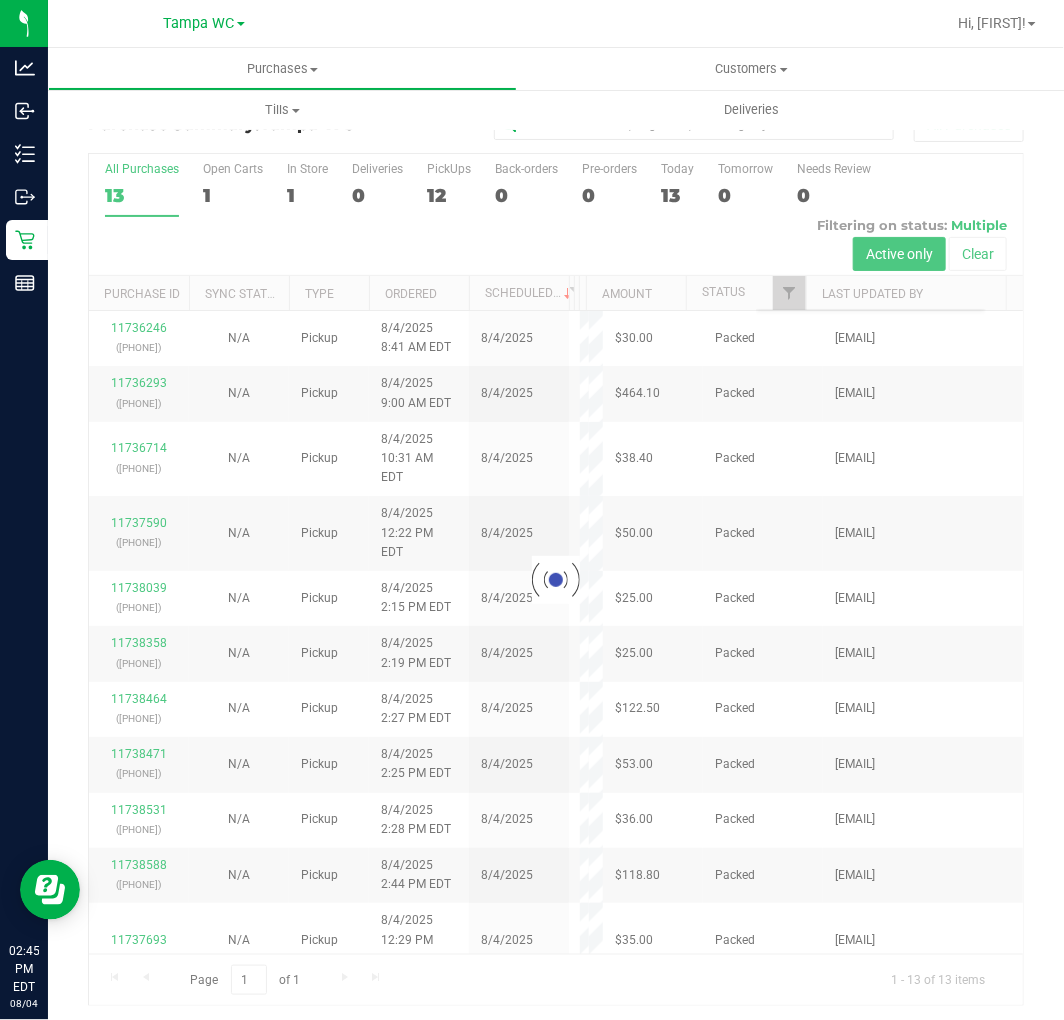 click on "Purchase Summary:
Tampa WC
All Purchases
Loading...
All Purchases
13
Open Carts
1
In Store
1
Deliveries
0
PickUps
12
Back-orders
0" at bounding box center (556, 557) 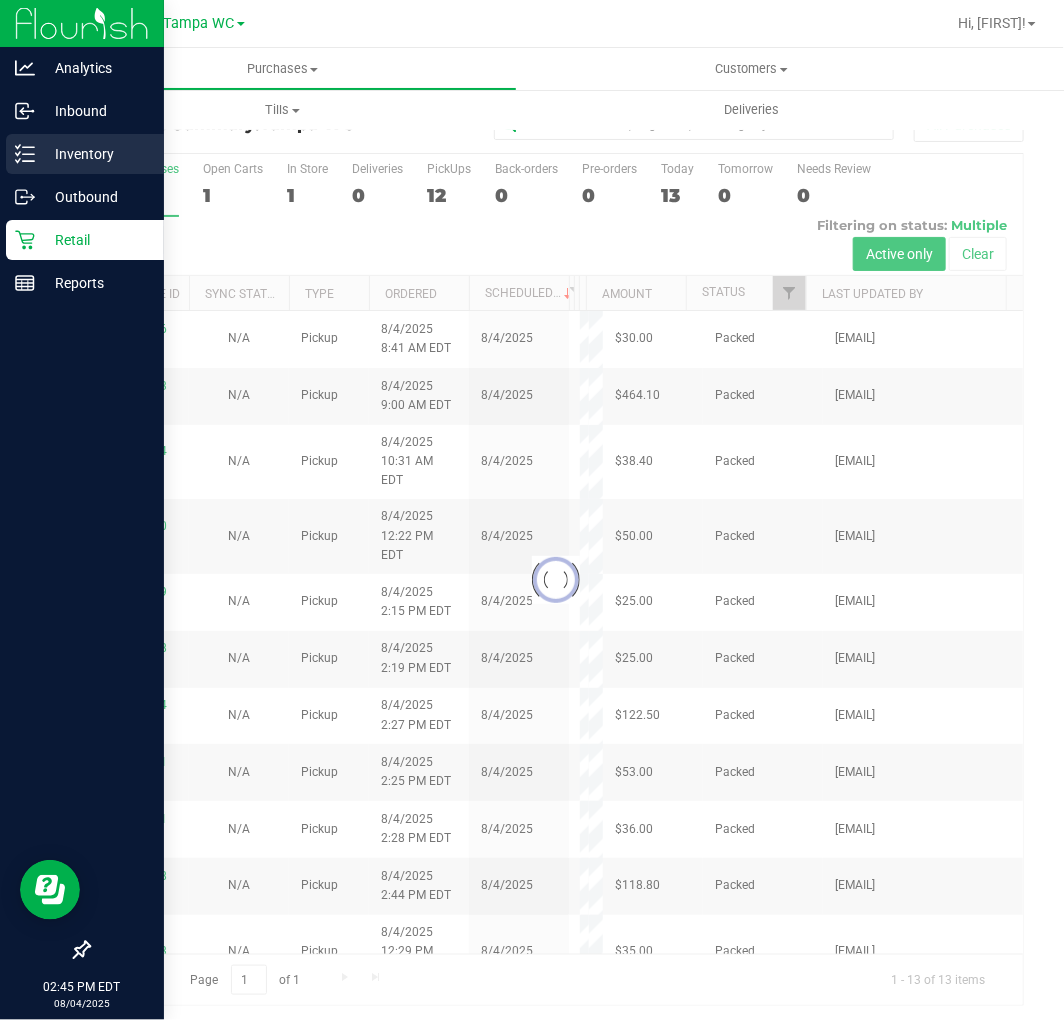 click 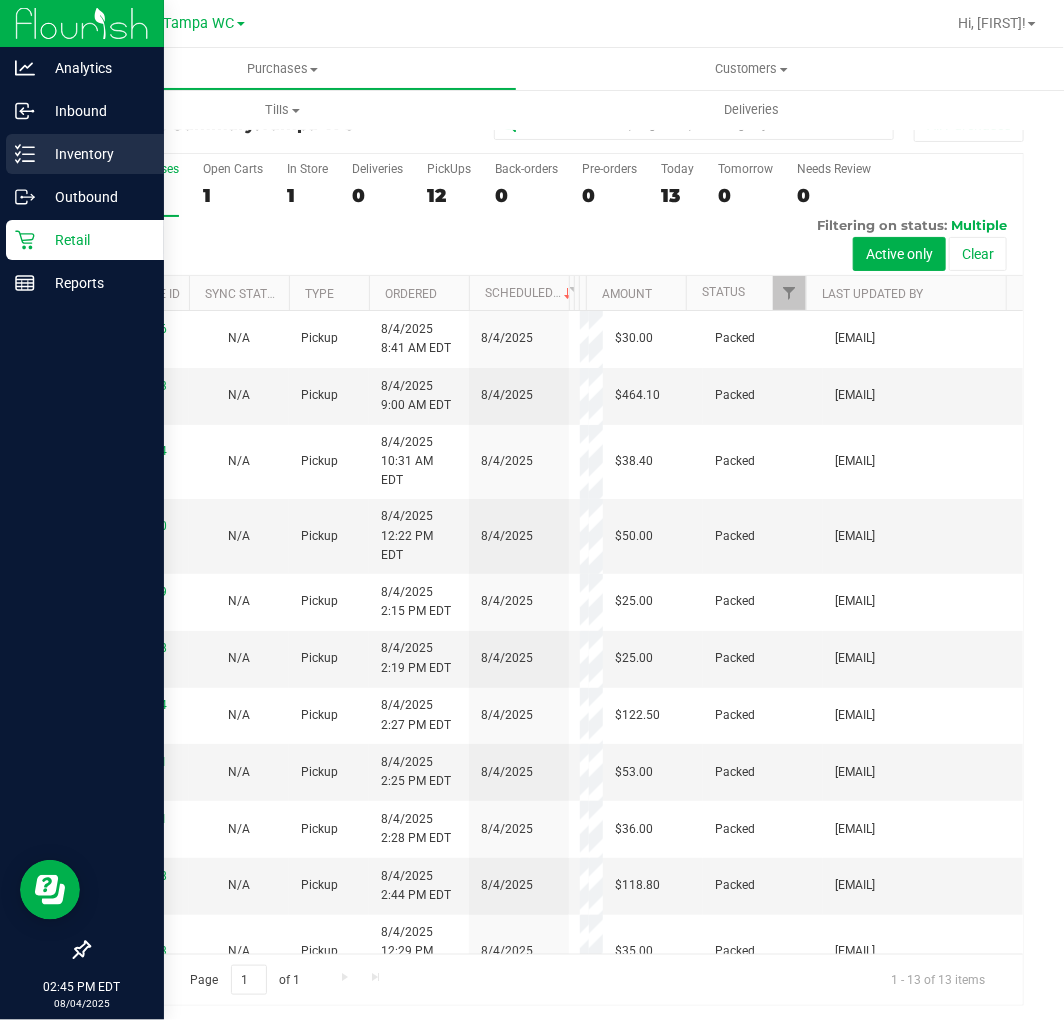 click on "Inventory" at bounding box center (85, 154) 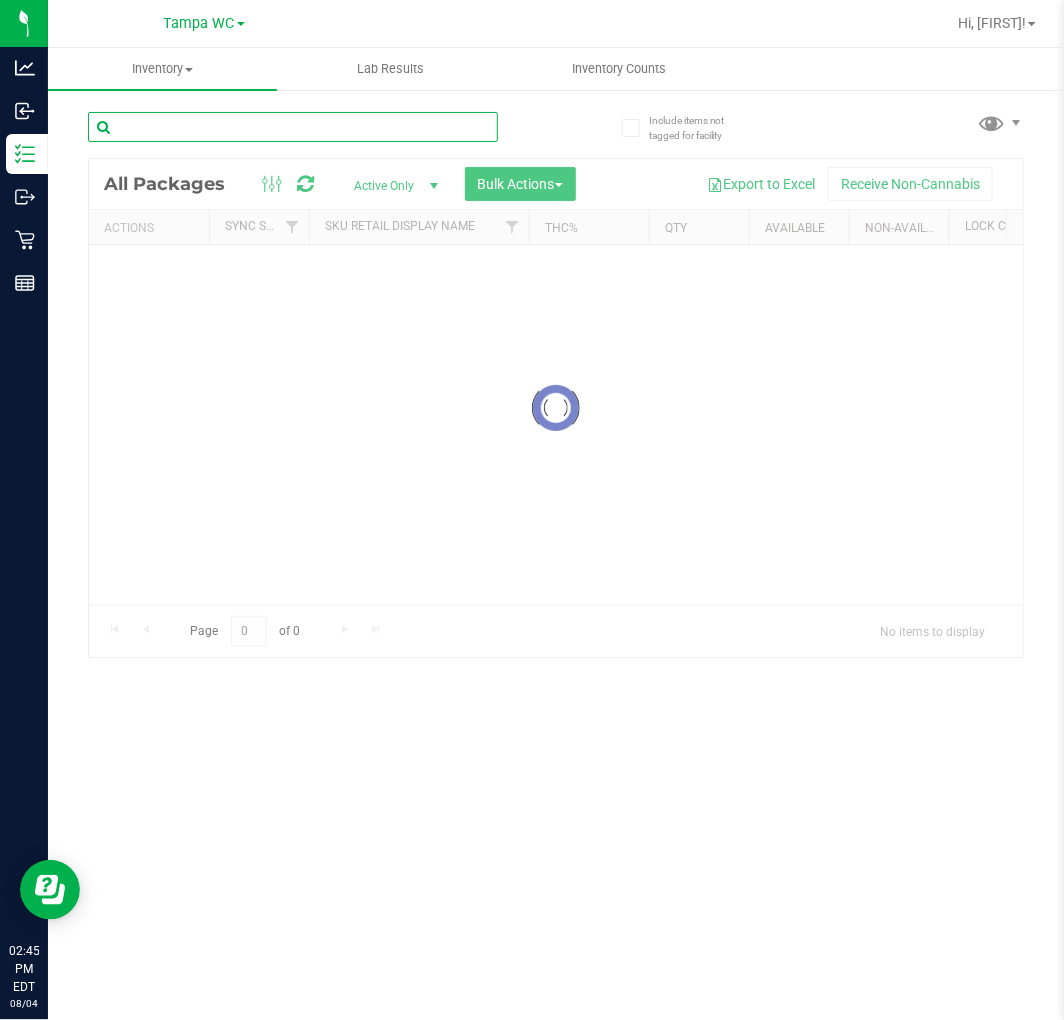 click at bounding box center [293, 127] 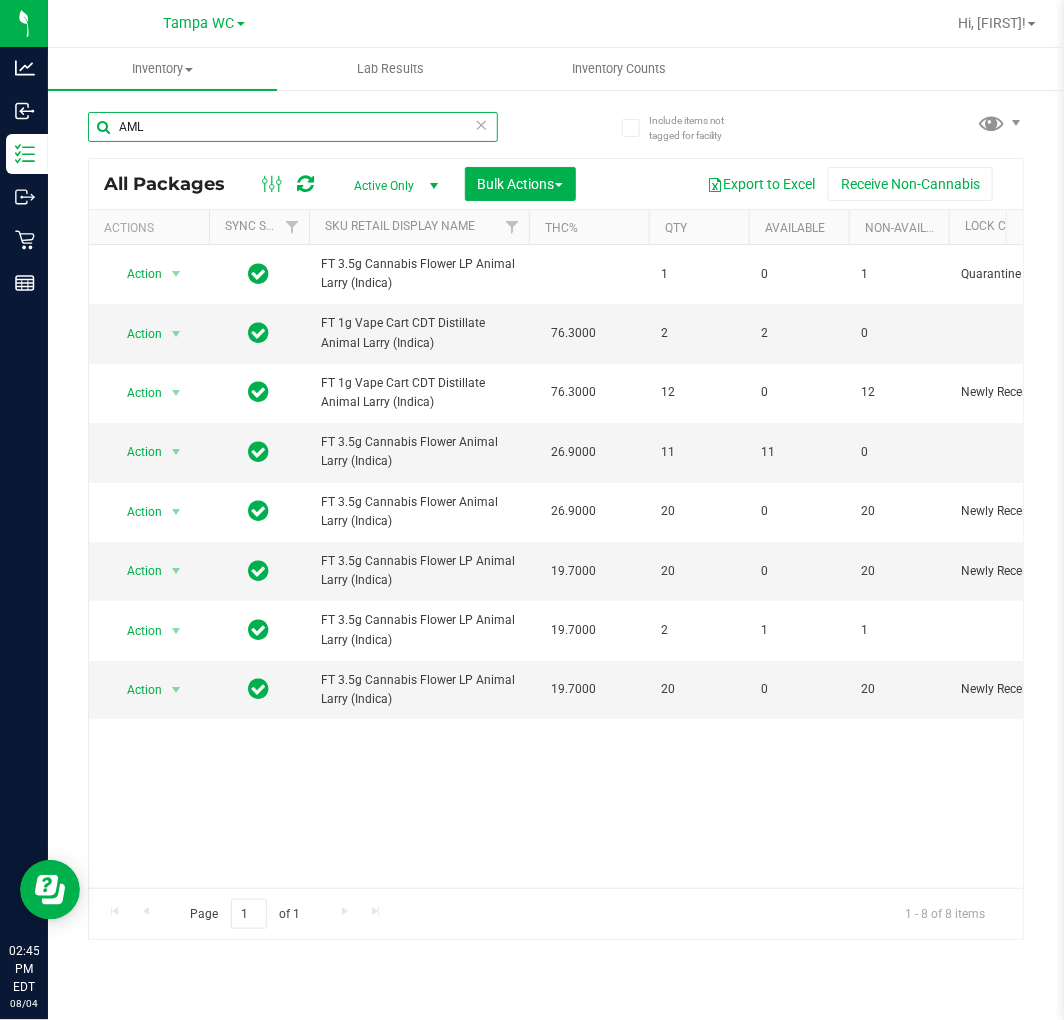 type on "AML" 